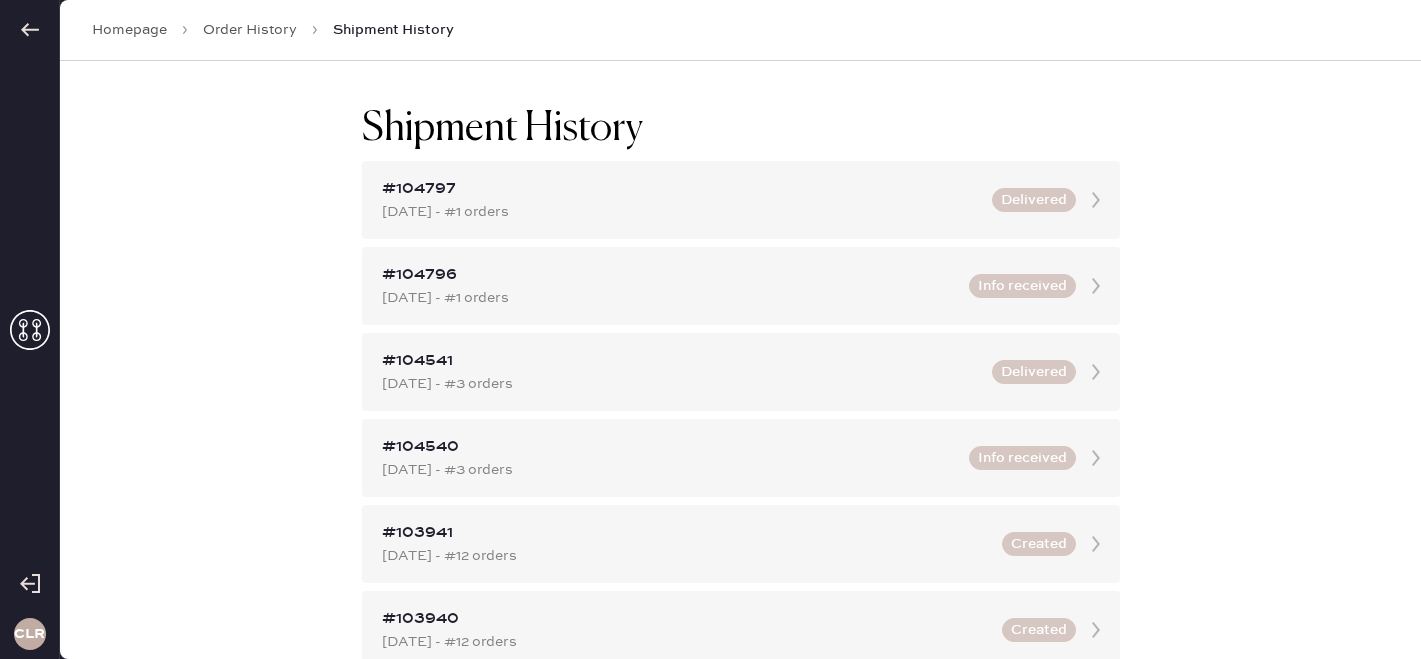 scroll, scrollTop: 0, scrollLeft: 0, axis: both 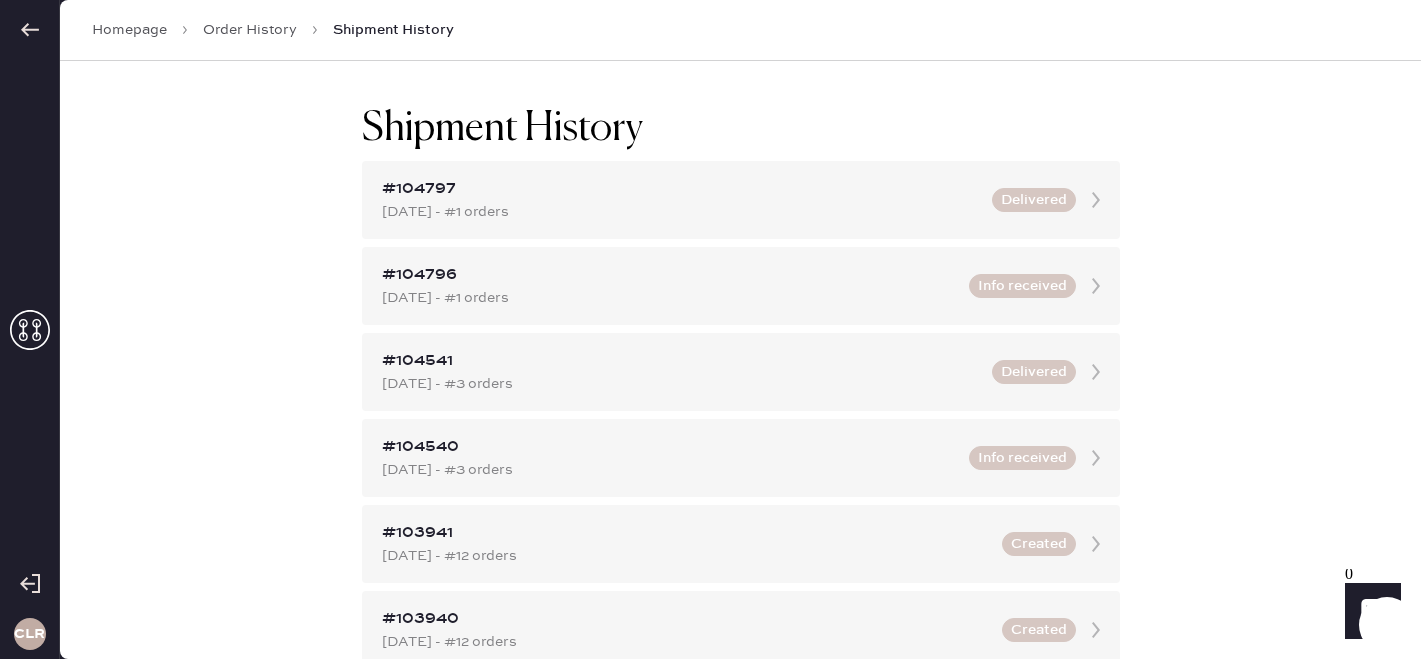 click 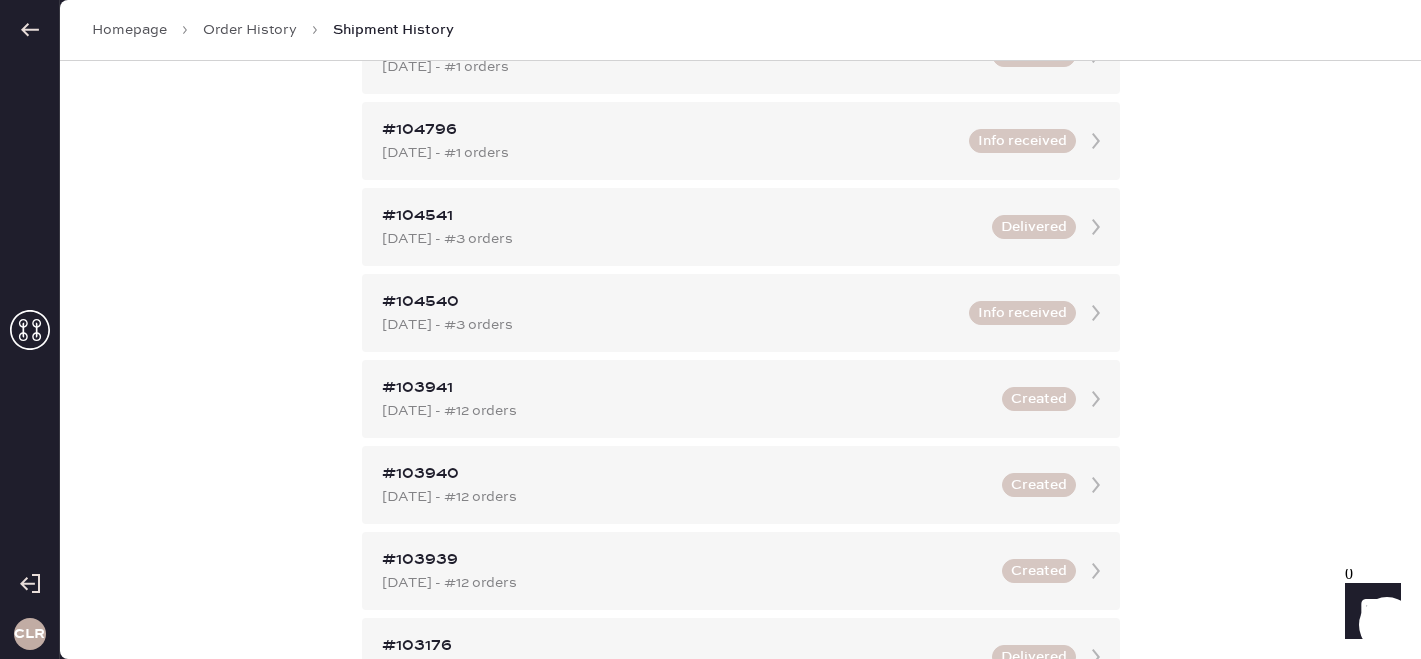 click 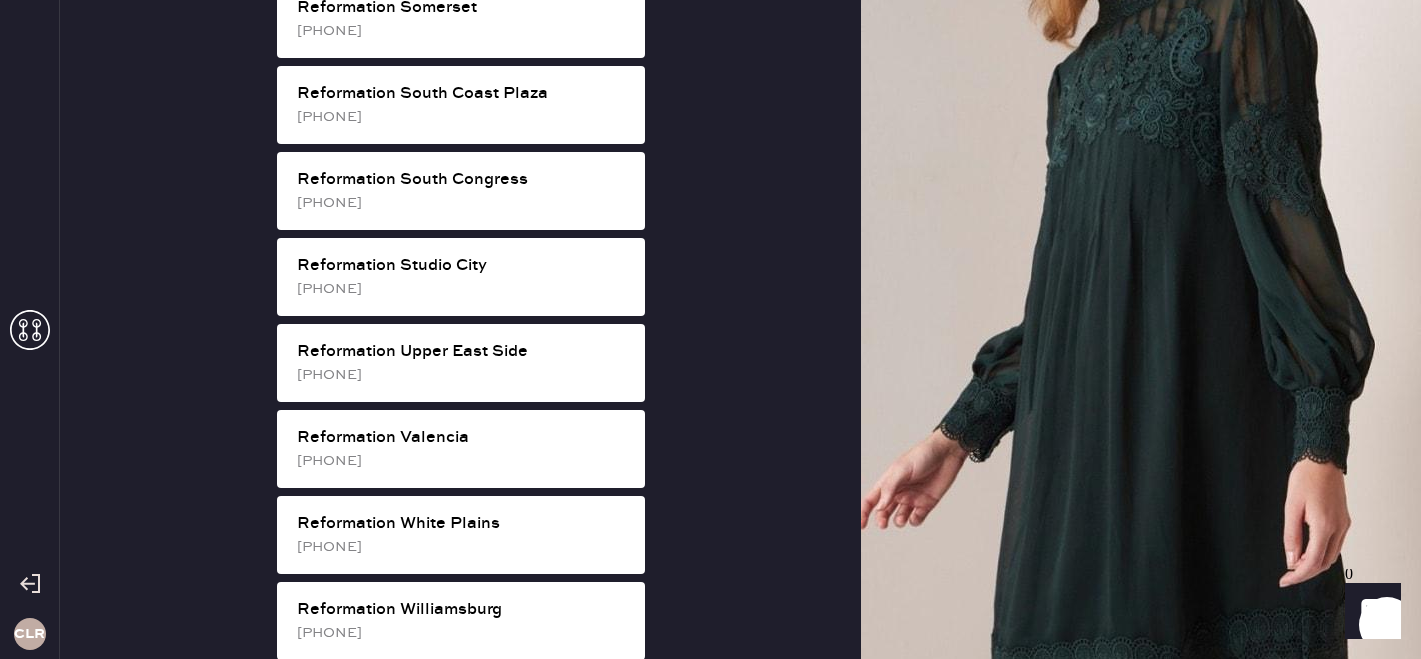 scroll, scrollTop: 3403, scrollLeft: 0, axis: vertical 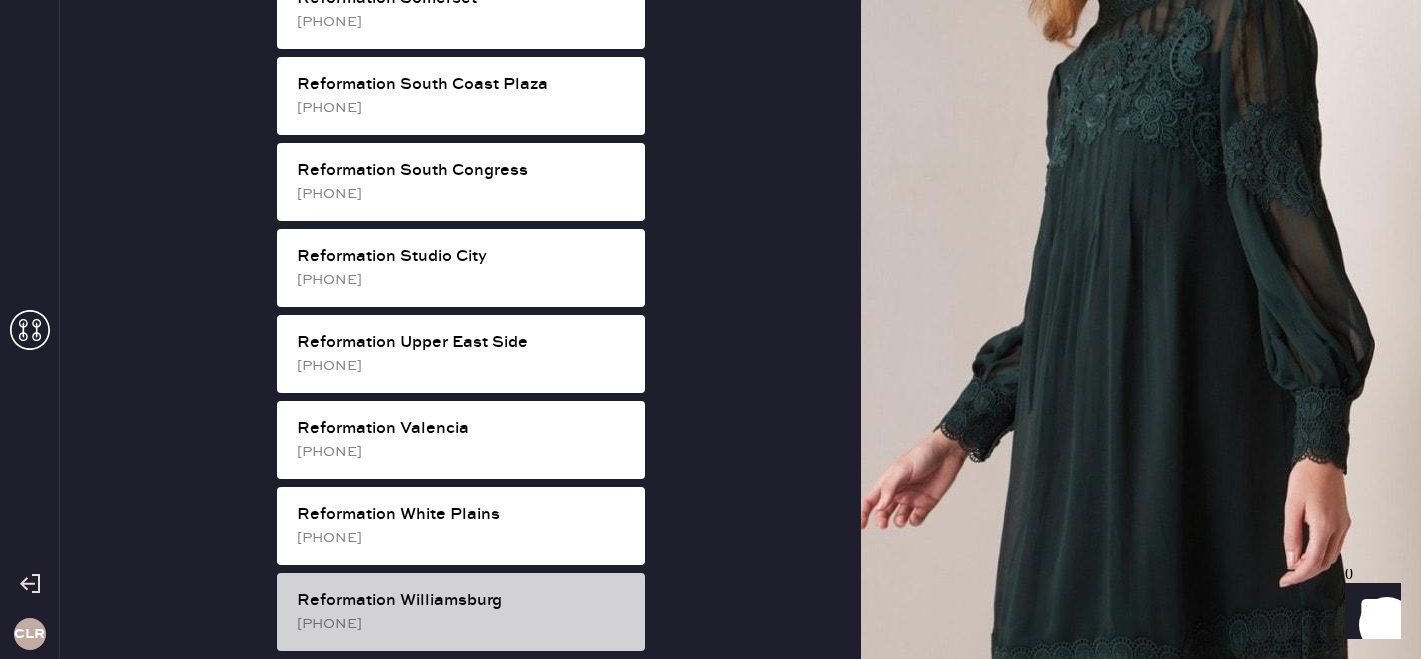 click on "Reformation Williamsburg" at bounding box center (463, 601) 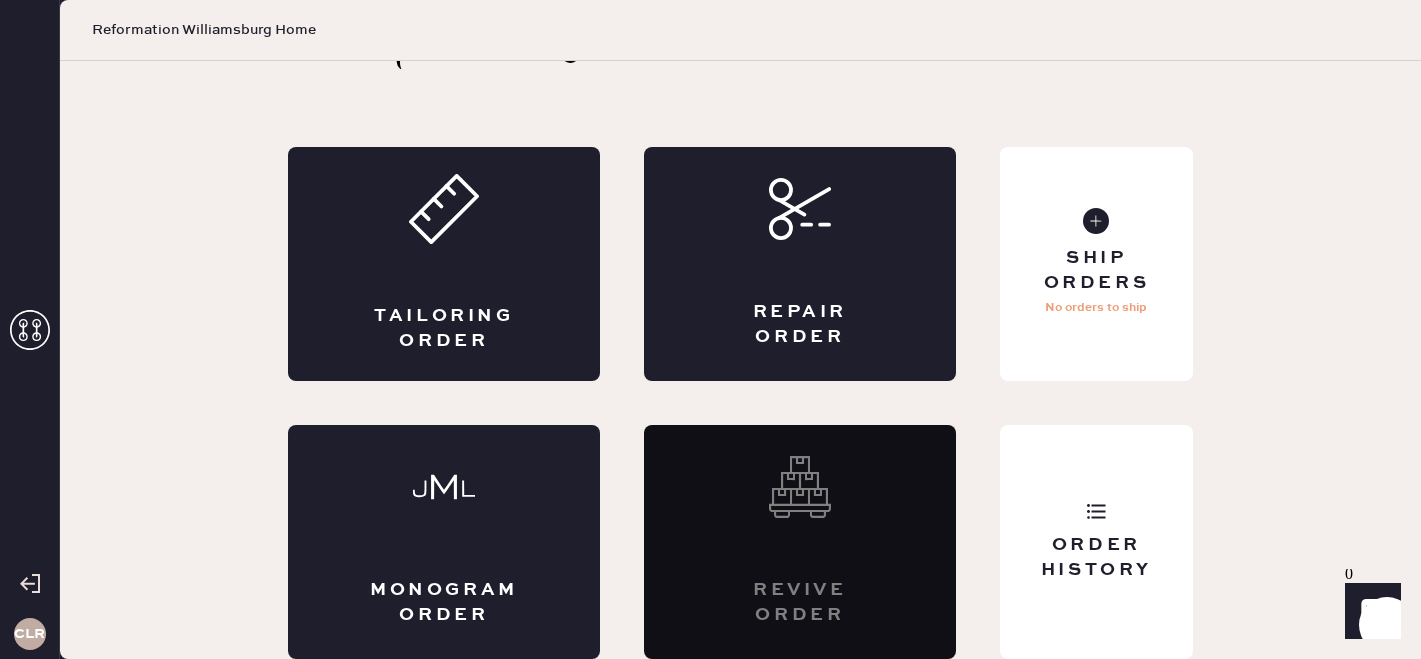 scroll, scrollTop: 66, scrollLeft: 0, axis: vertical 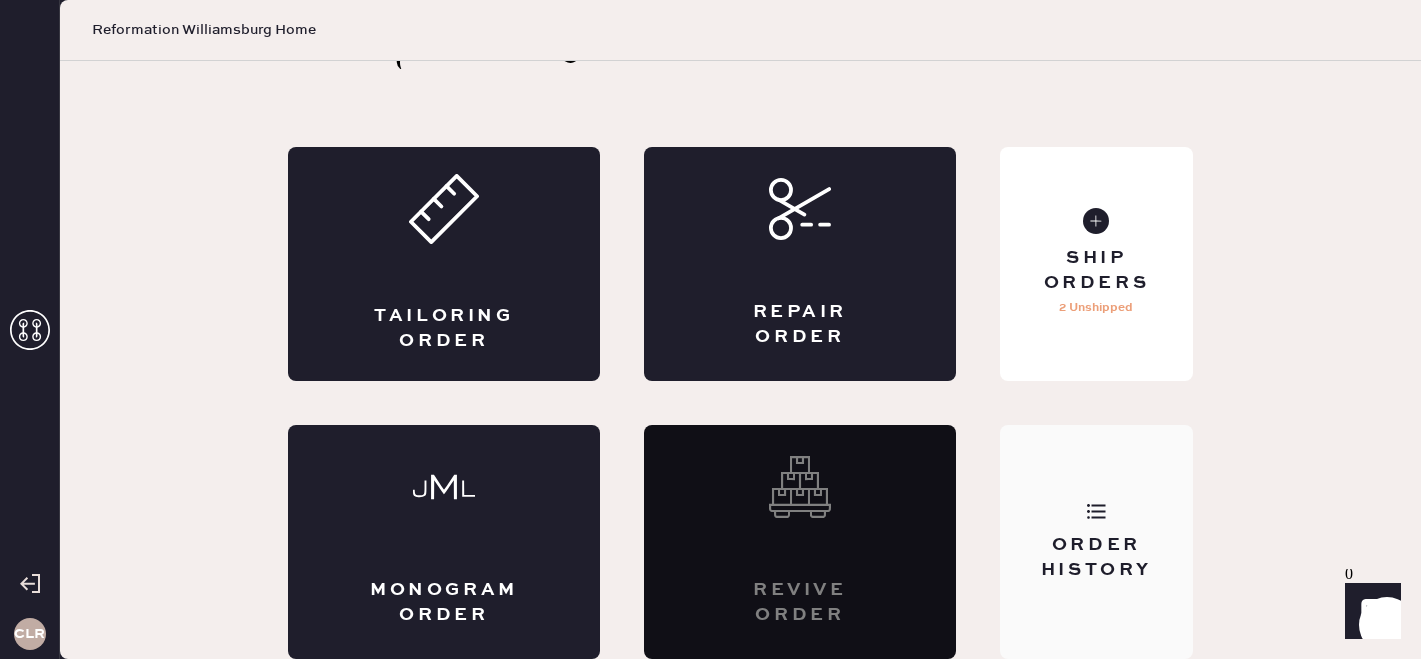 click 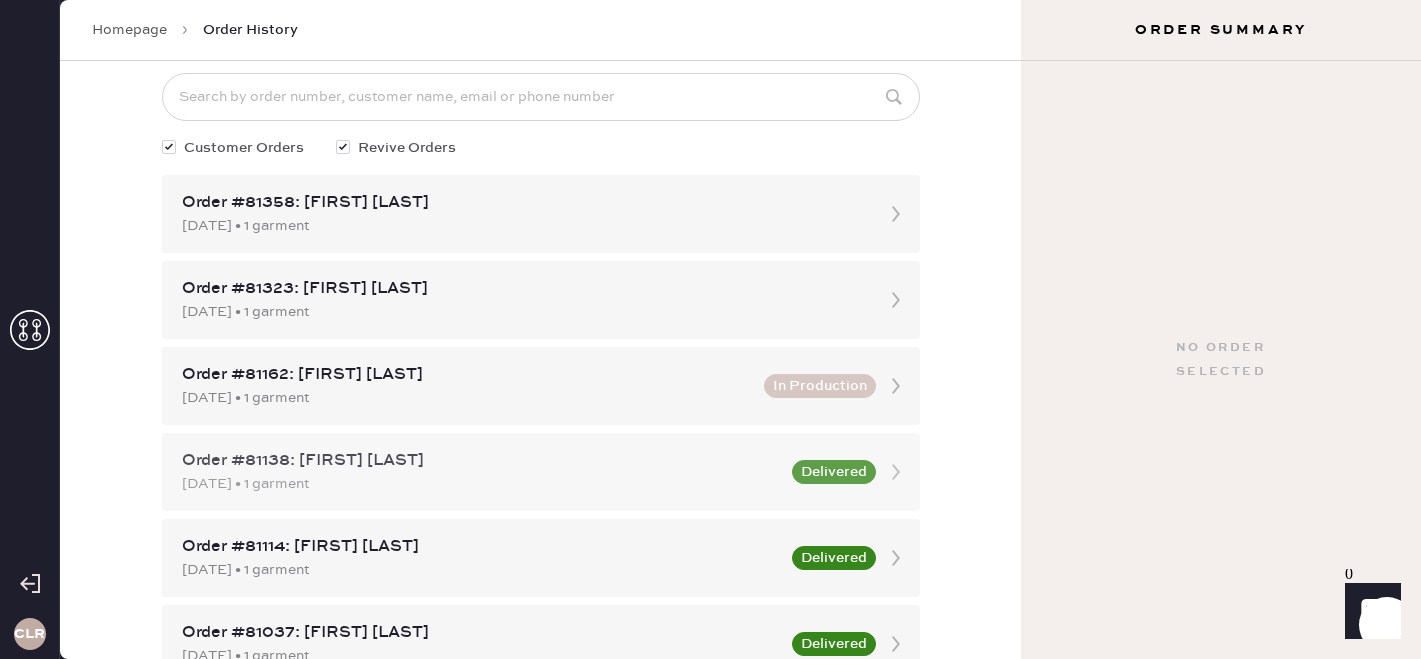 scroll, scrollTop: 0, scrollLeft: 0, axis: both 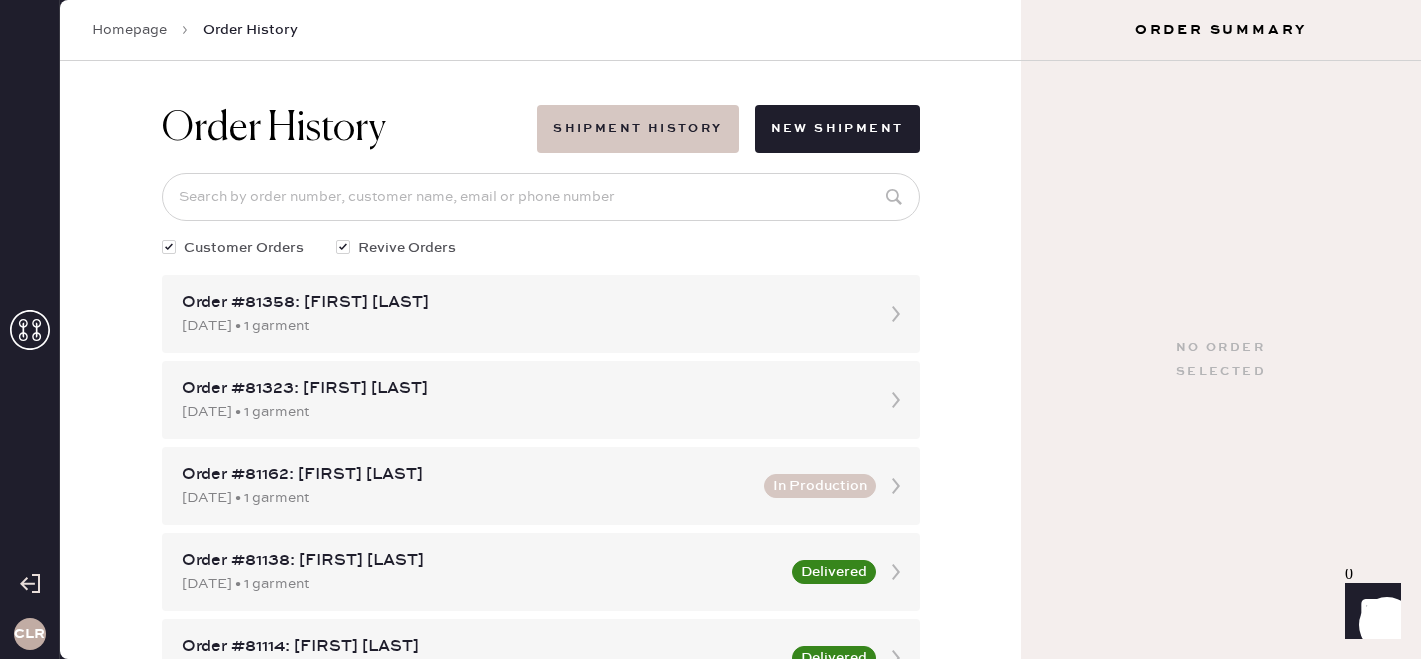 click on "Shipment History" at bounding box center [637, 129] 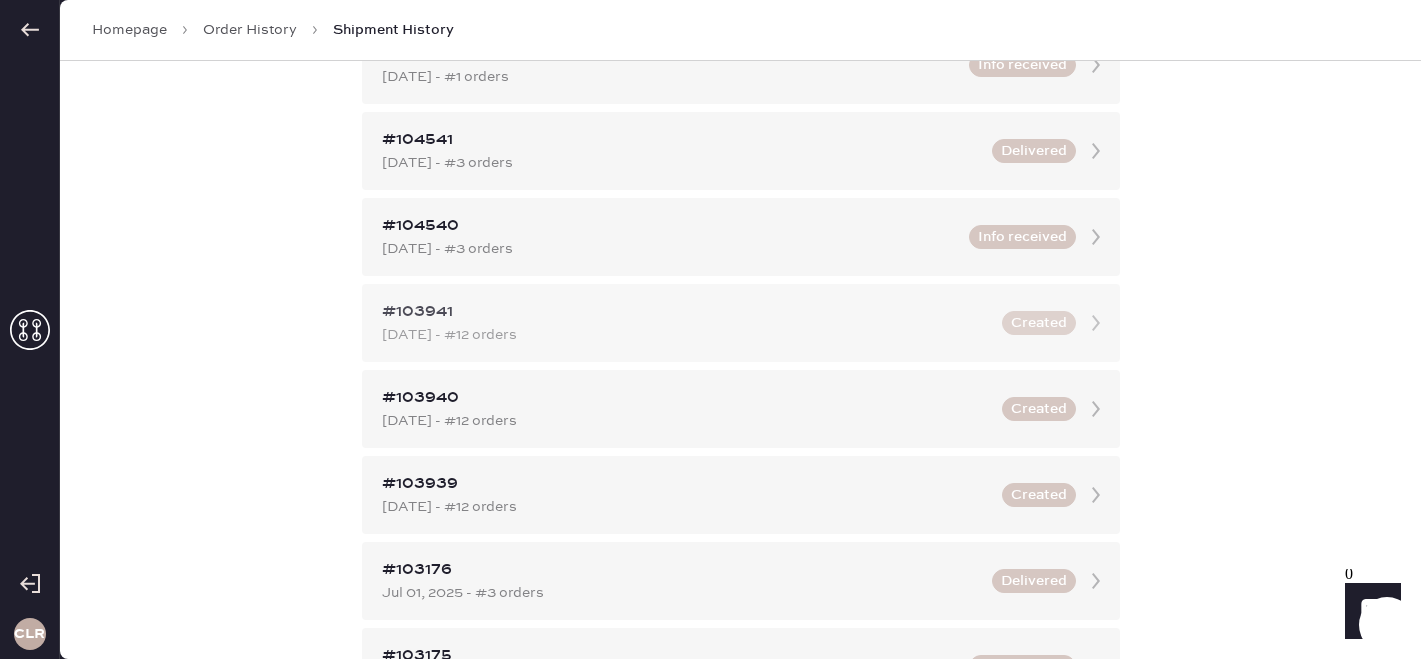 scroll, scrollTop: 246, scrollLeft: 0, axis: vertical 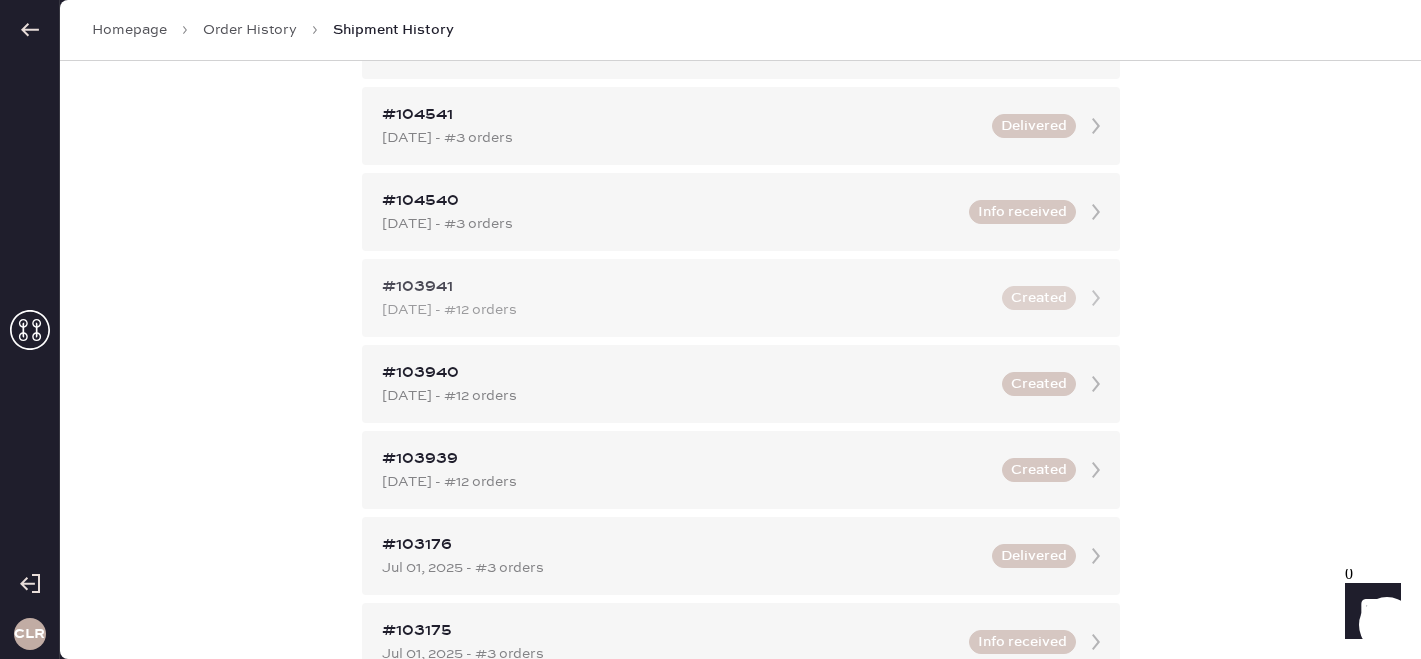 click on "[DATE] - #12 orders" at bounding box center [686, 310] 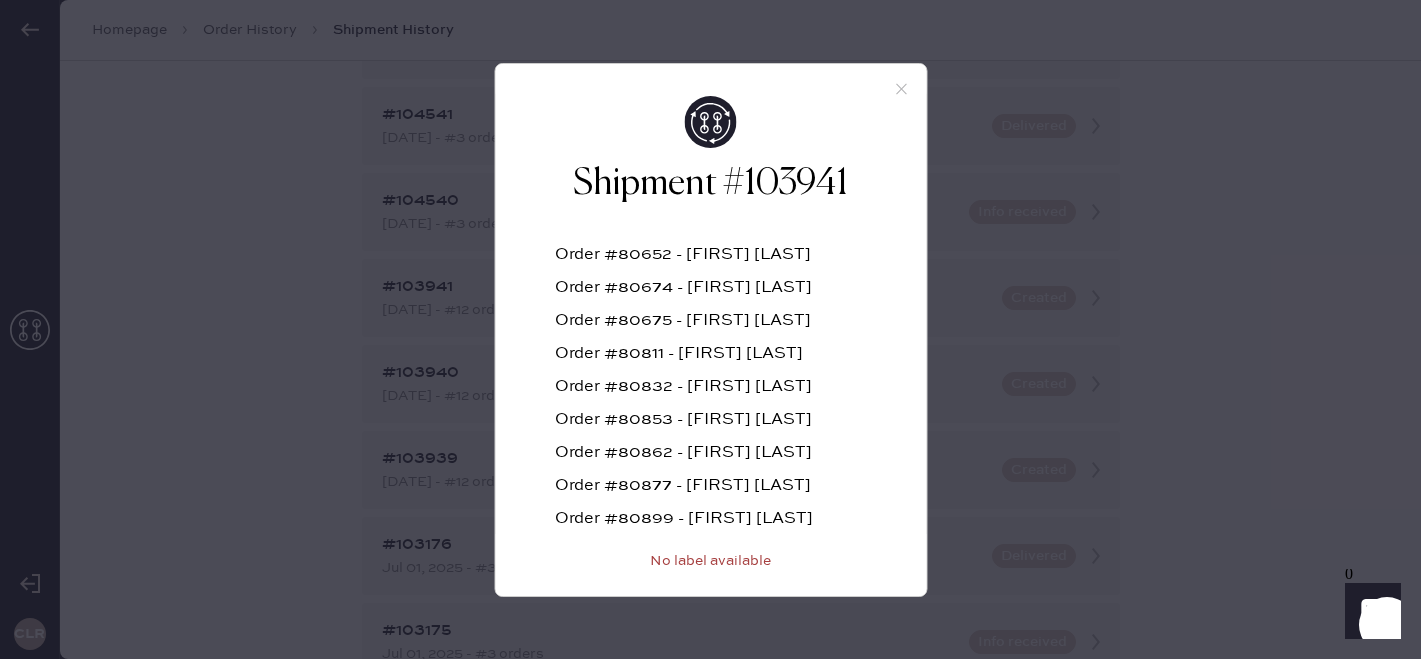 scroll, scrollTop: 166, scrollLeft: 0, axis: vertical 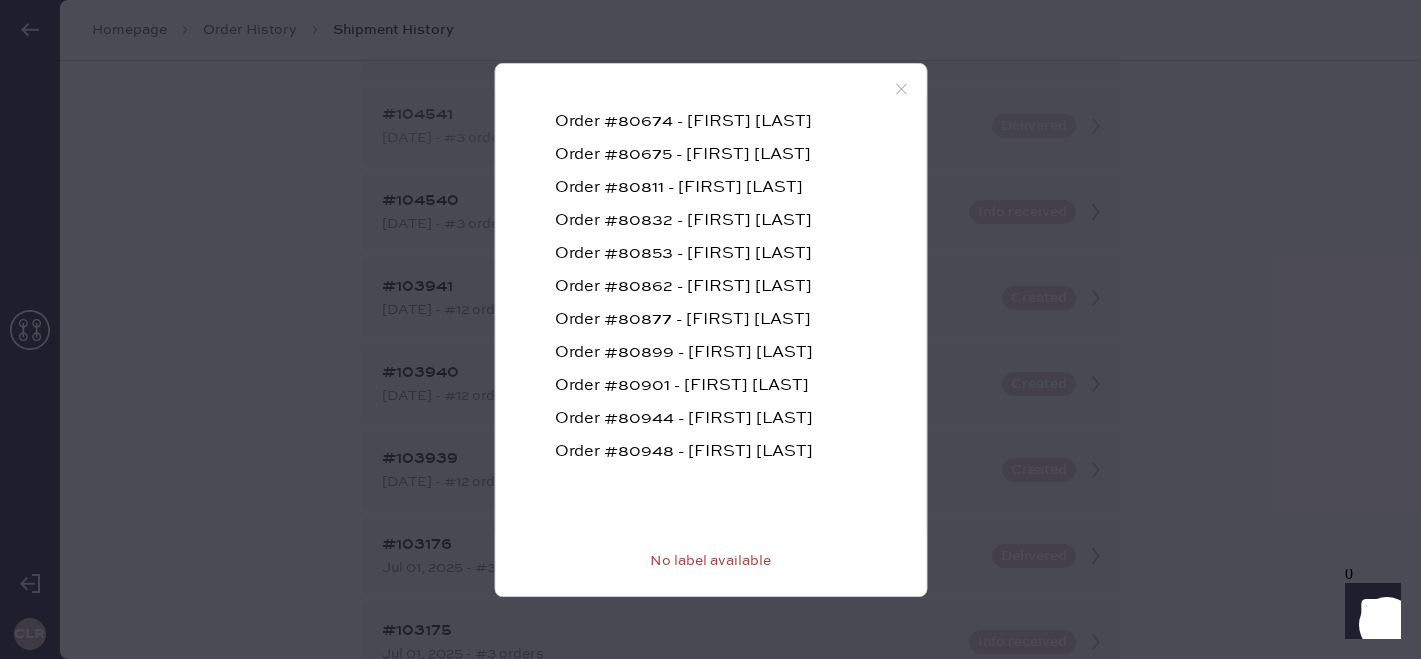 click 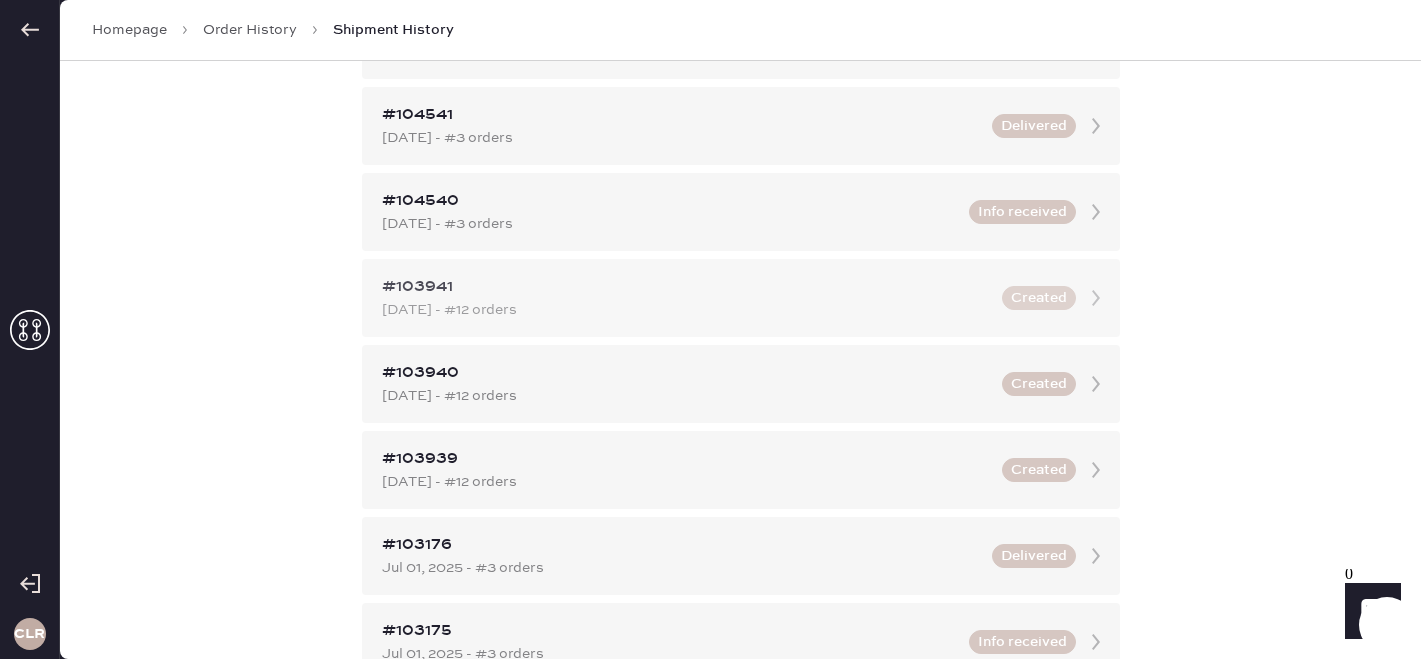 click on "#103941" at bounding box center (686, 287) 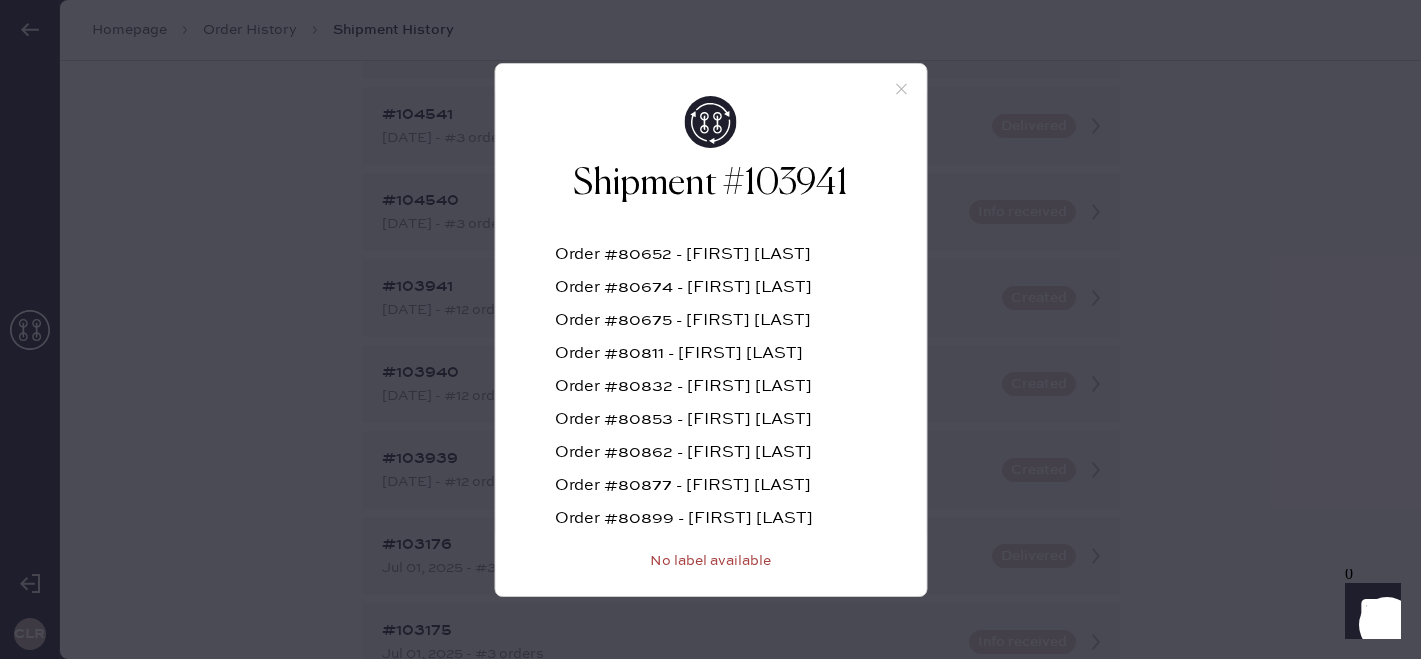 scroll, scrollTop: 166, scrollLeft: 0, axis: vertical 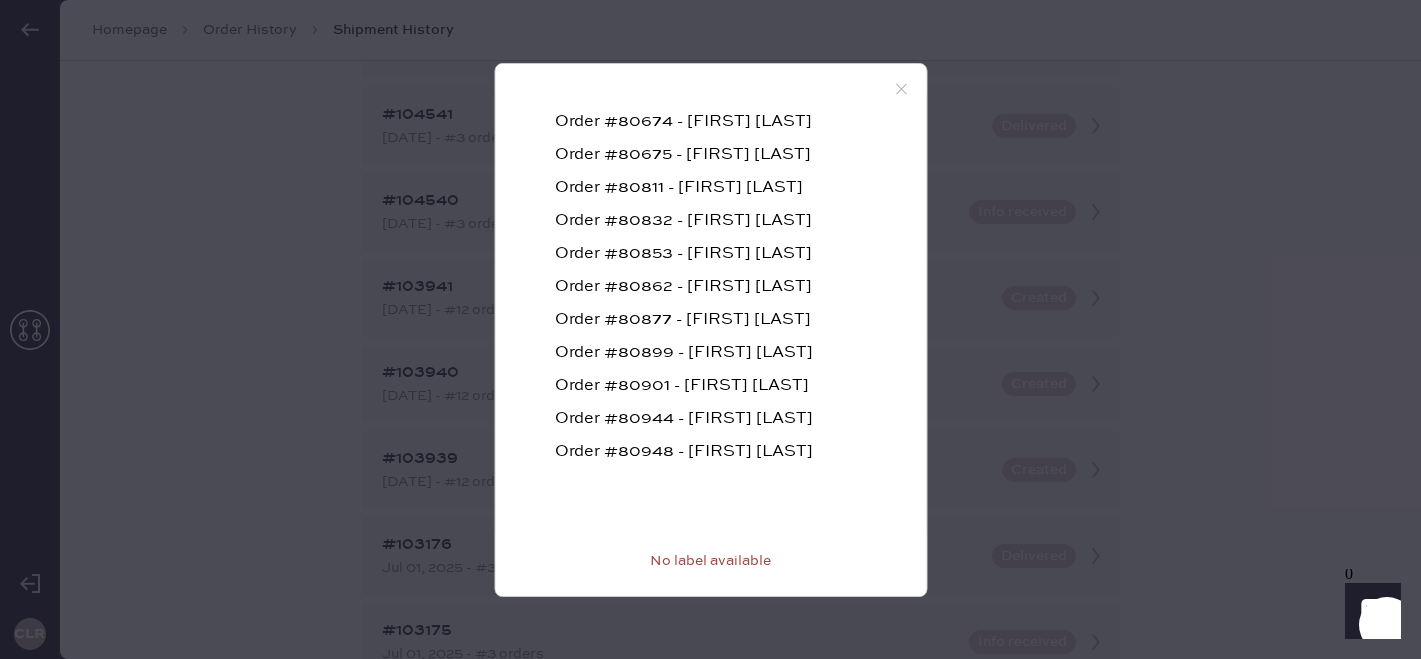 click 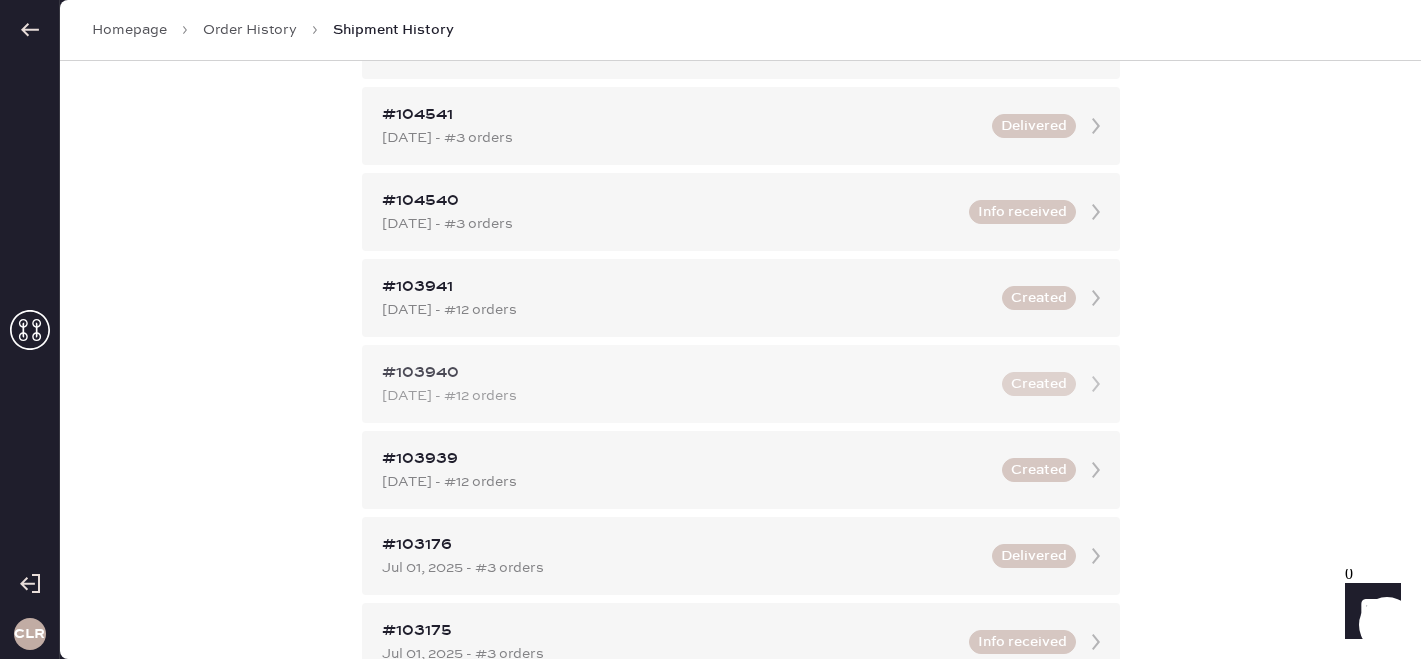 click on "[DATE] - #12 orders" at bounding box center (686, 396) 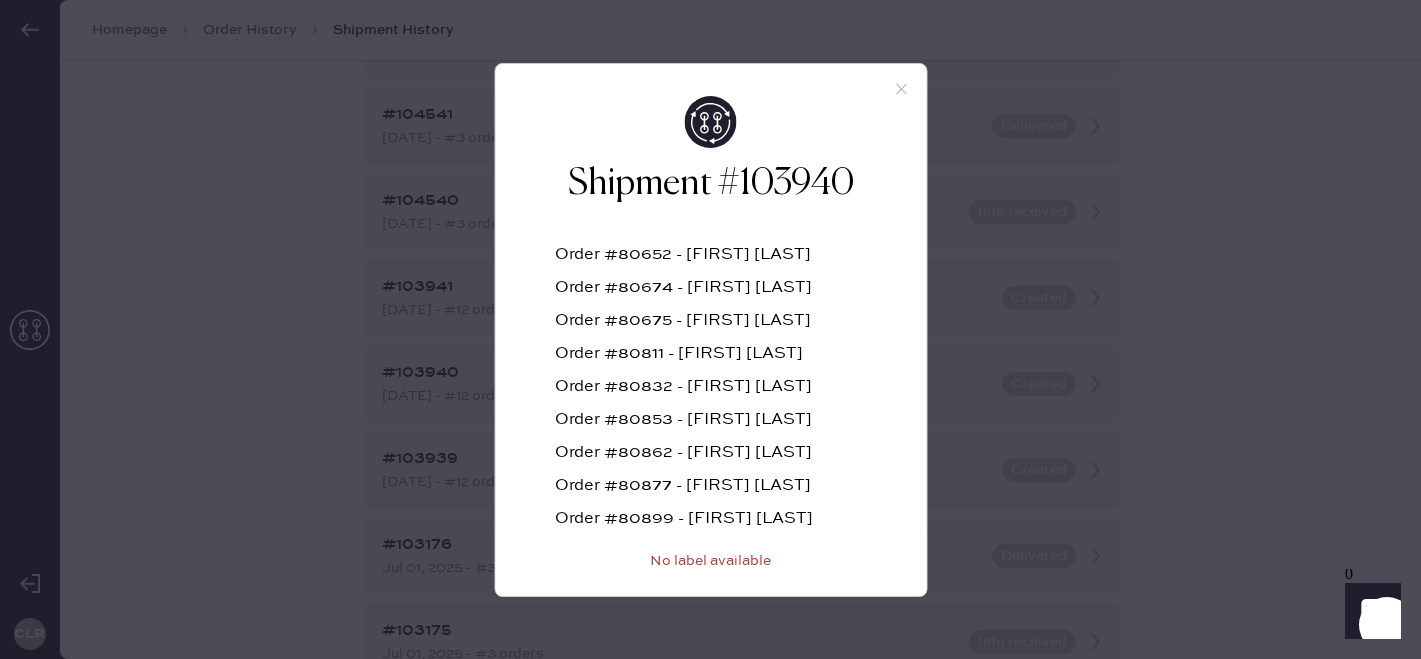 scroll, scrollTop: 166, scrollLeft: 0, axis: vertical 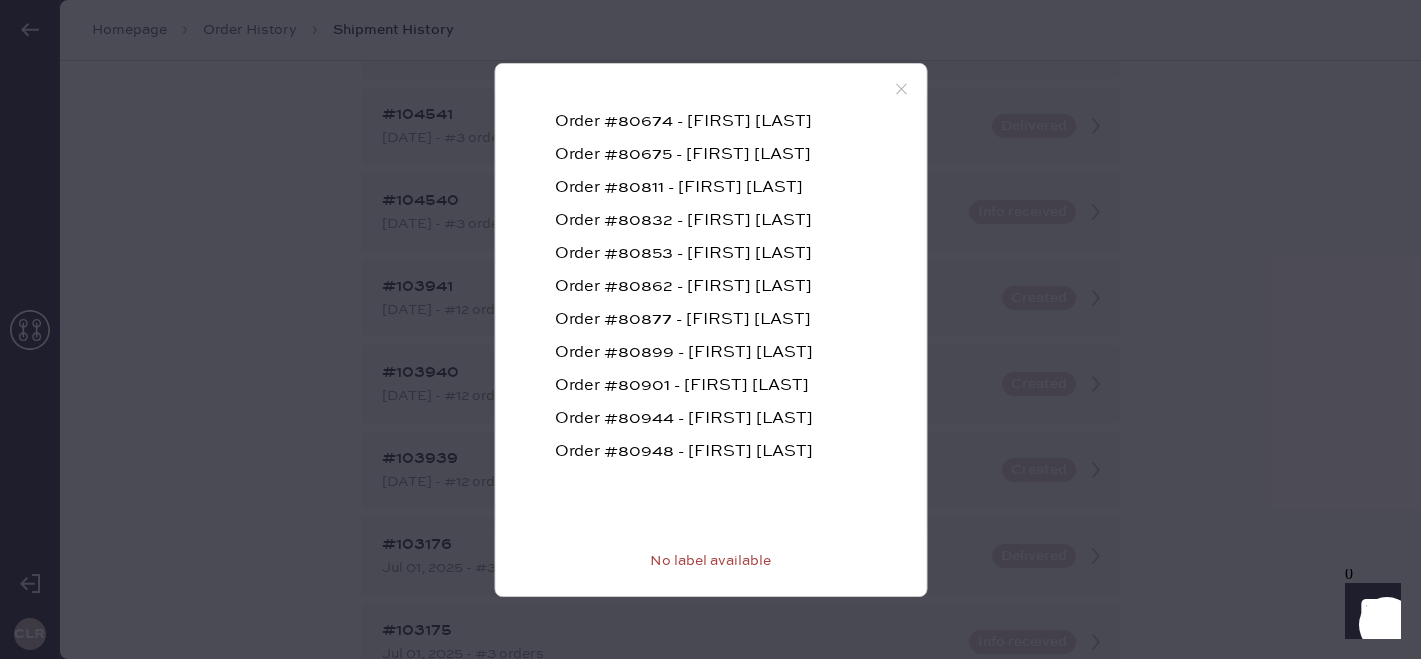 click 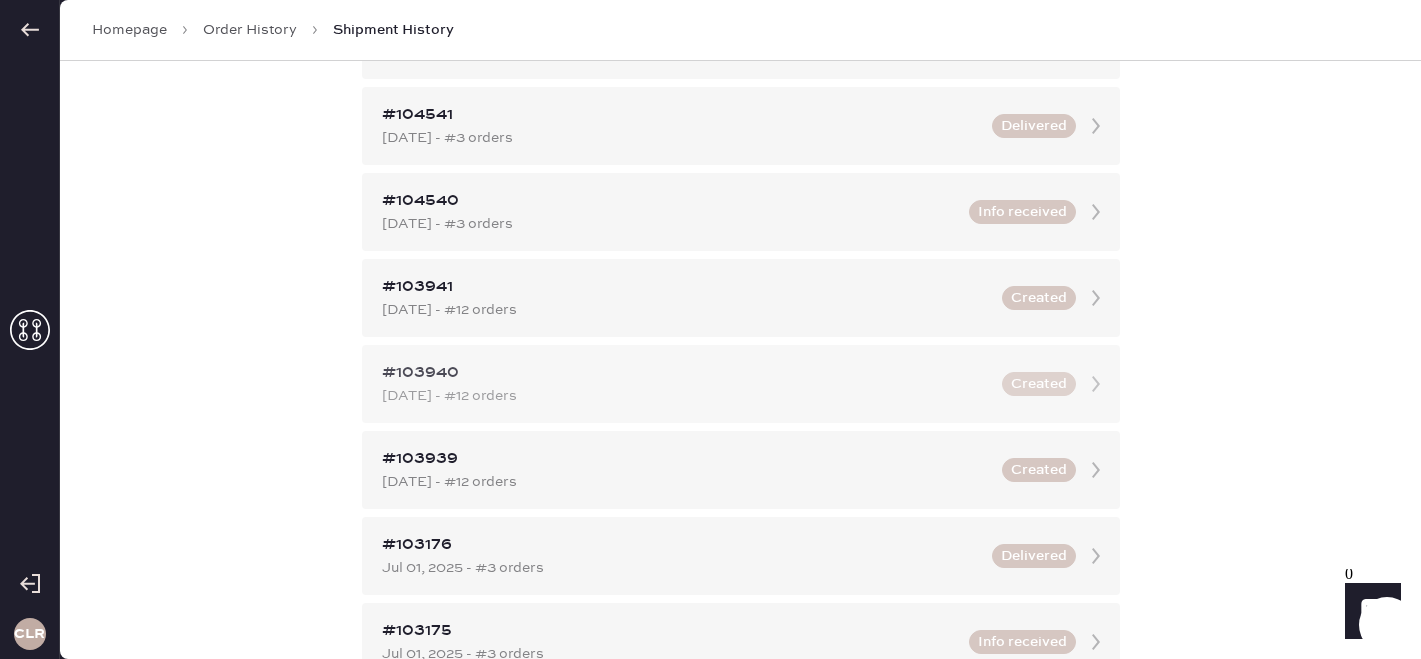 click on "[DATE] - #12 orders" at bounding box center (686, 396) 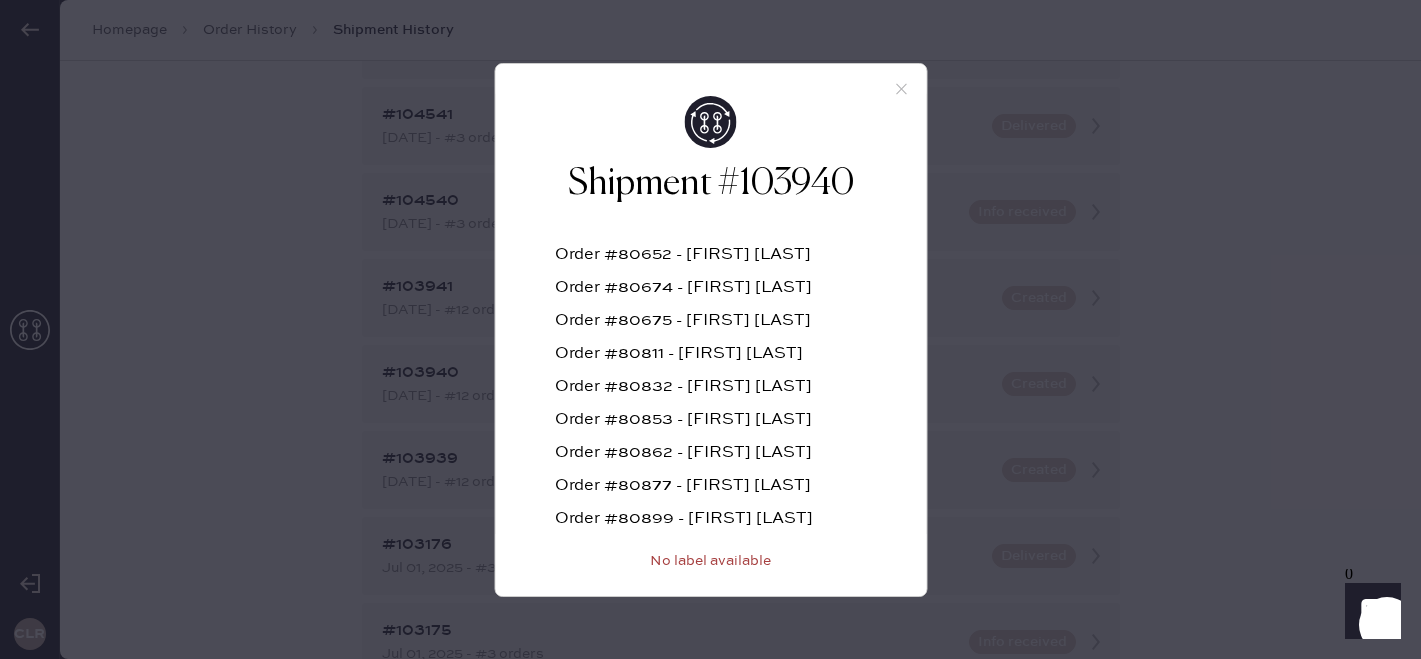 scroll, scrollTop: 166, scrollLeft: 0, axis: vertical 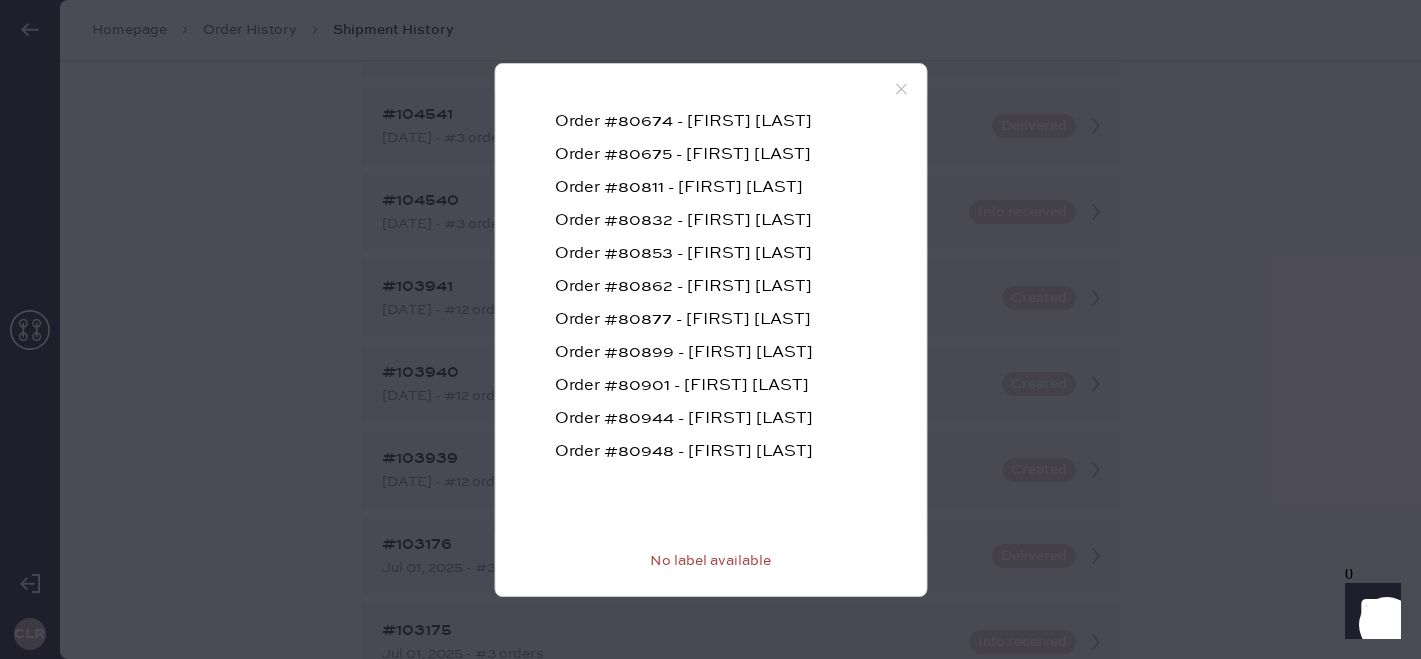 click 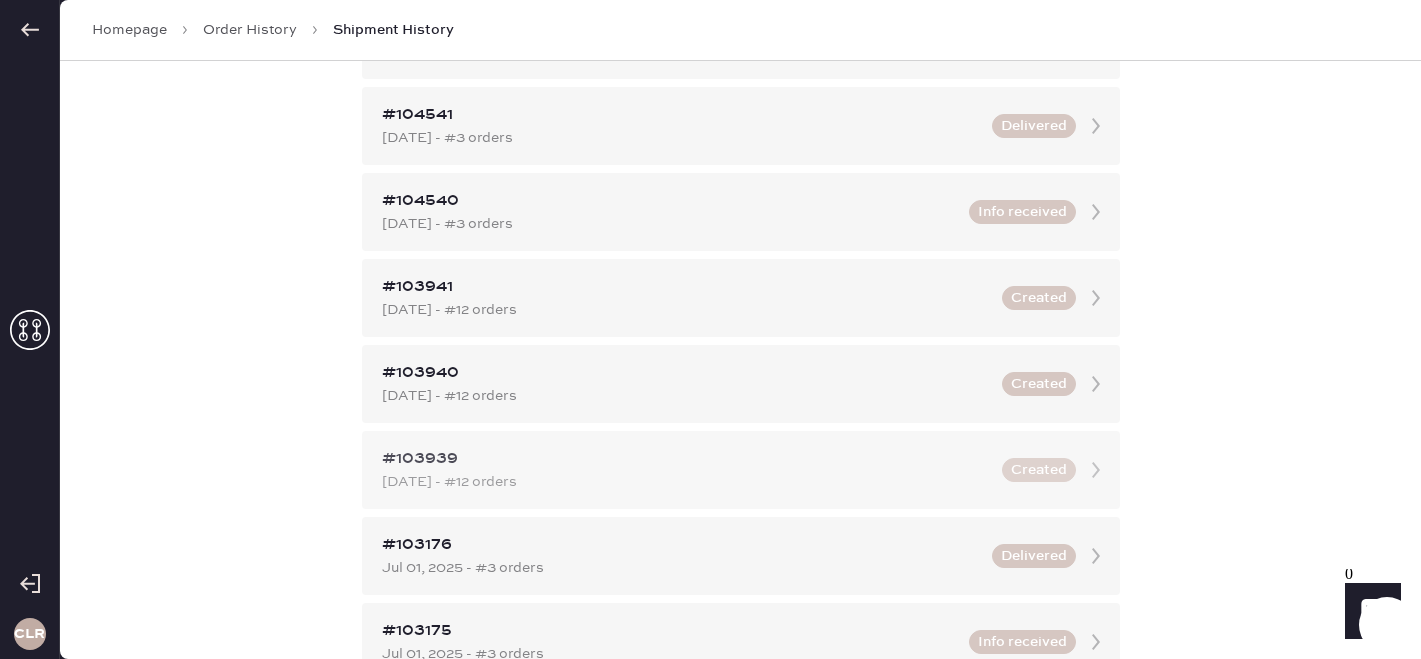 click on "[DATE] - #12 orders" at bounding box center [686, 482] 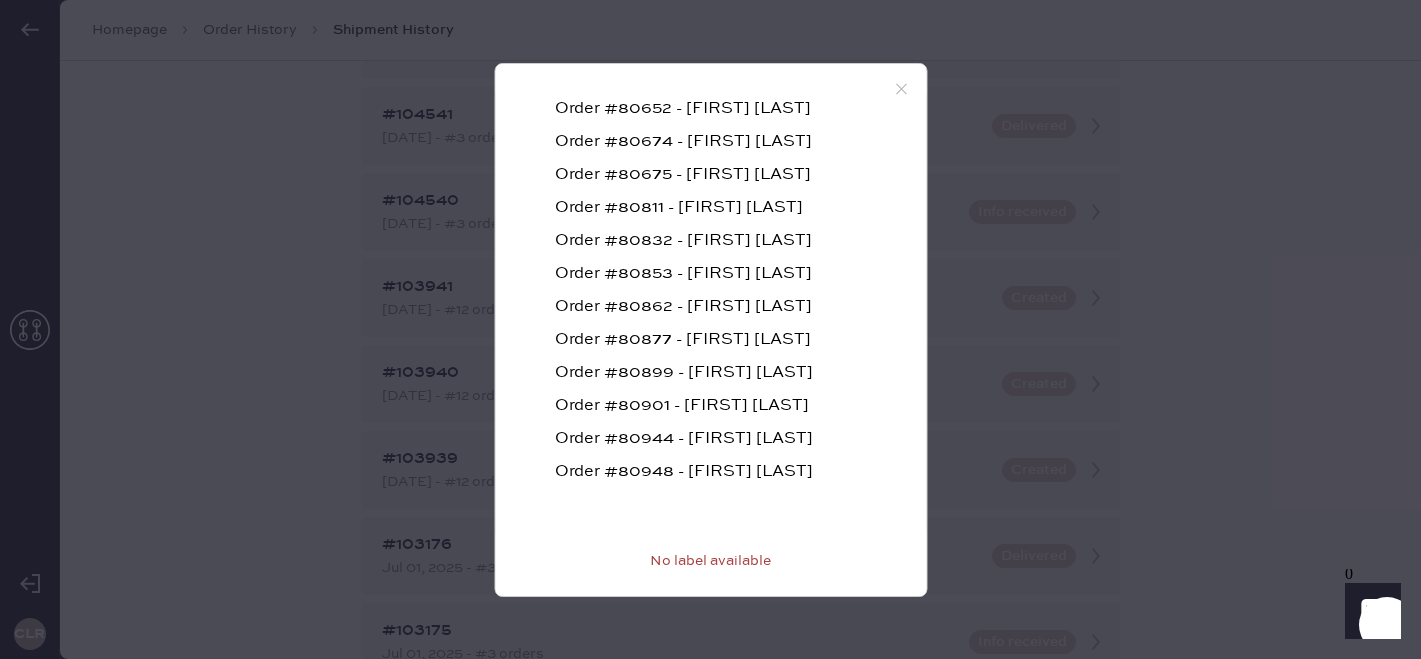 scroll, scrollTop: 166, scrollLeft: 0, axis: vertical 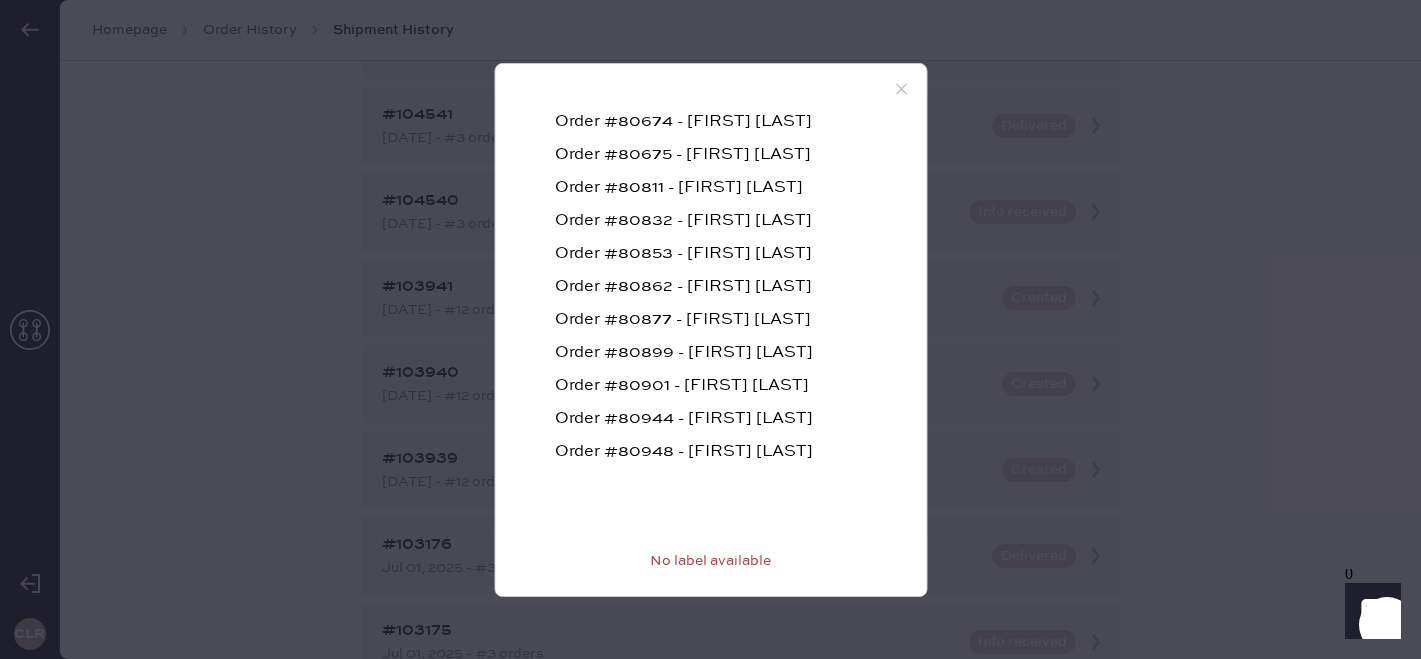 click 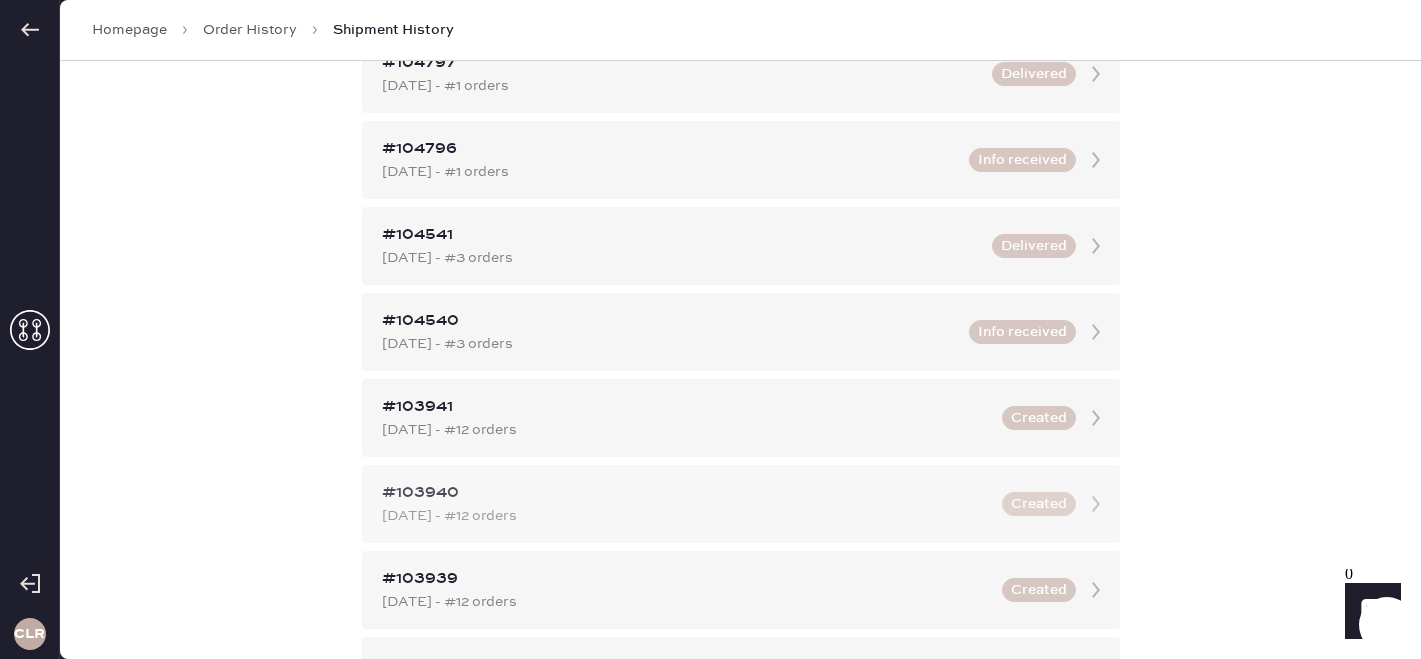 scroll, scrollTop: 125, scrollLeft: 0, axis: vertical 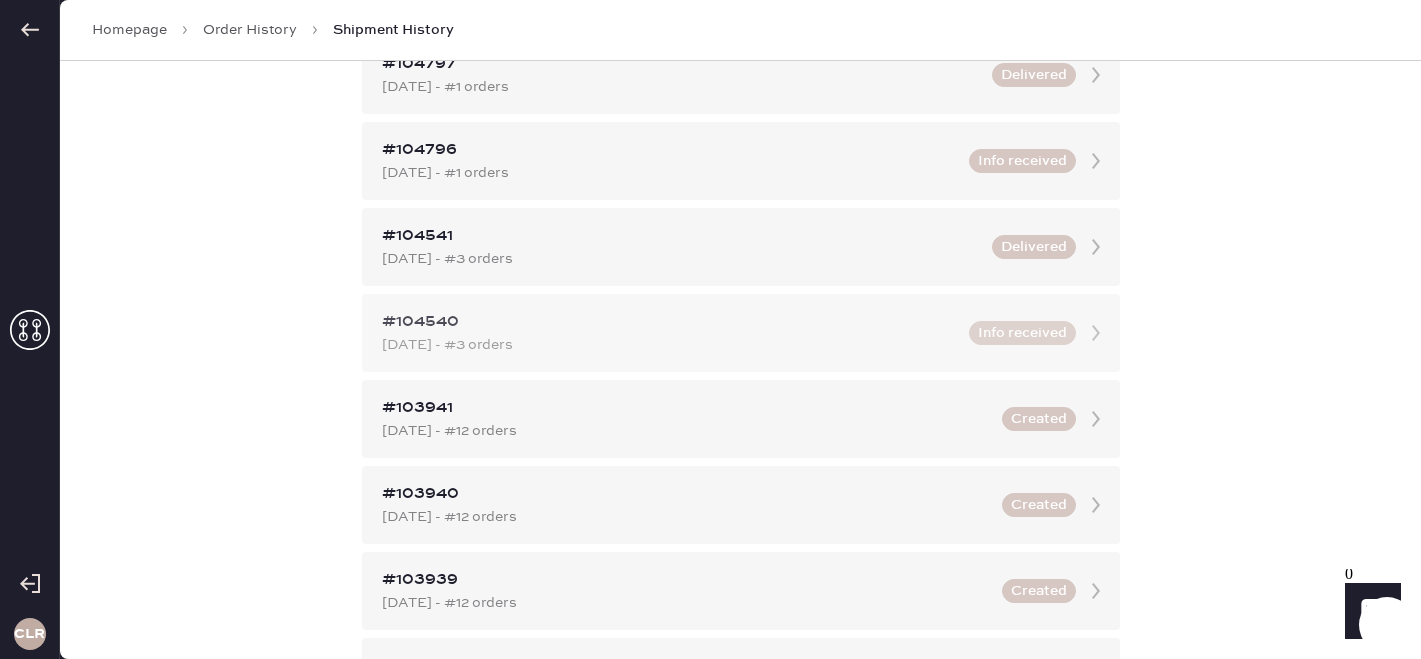 click on "[DATE] - #3 orders" at bounding box center [669, 345] 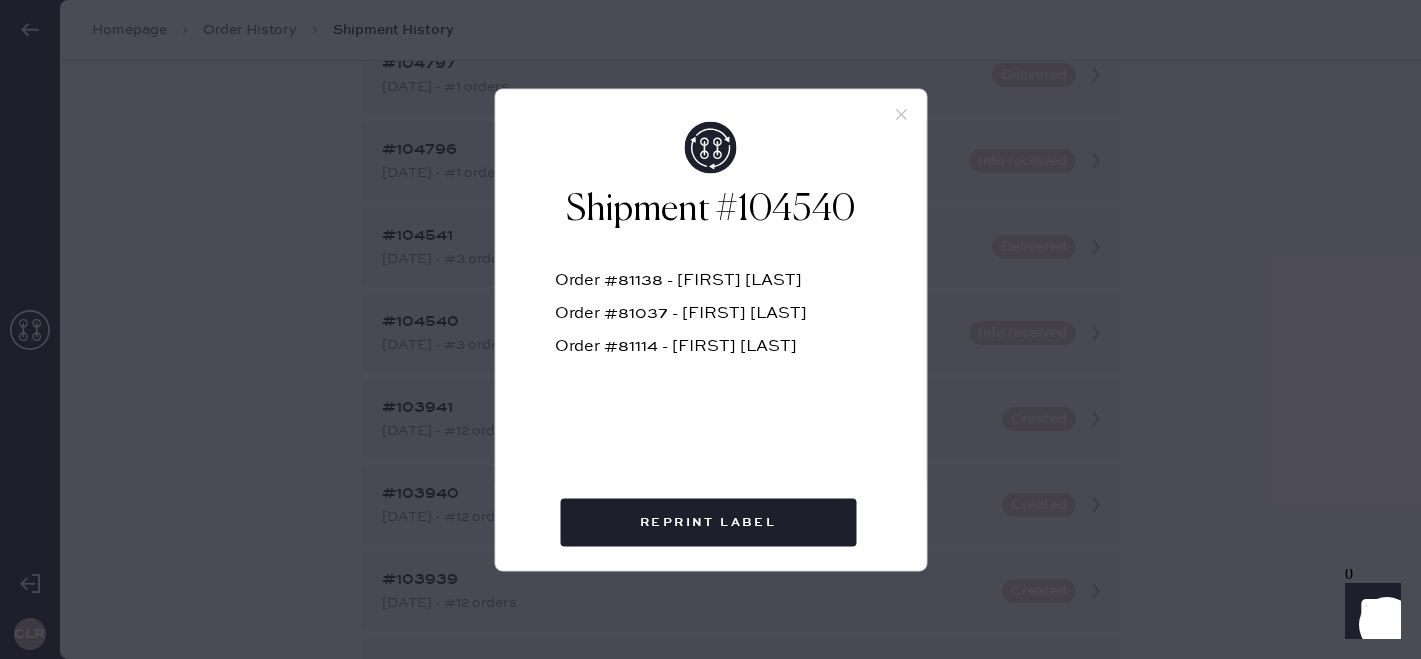click at bounding box center (710, 105) 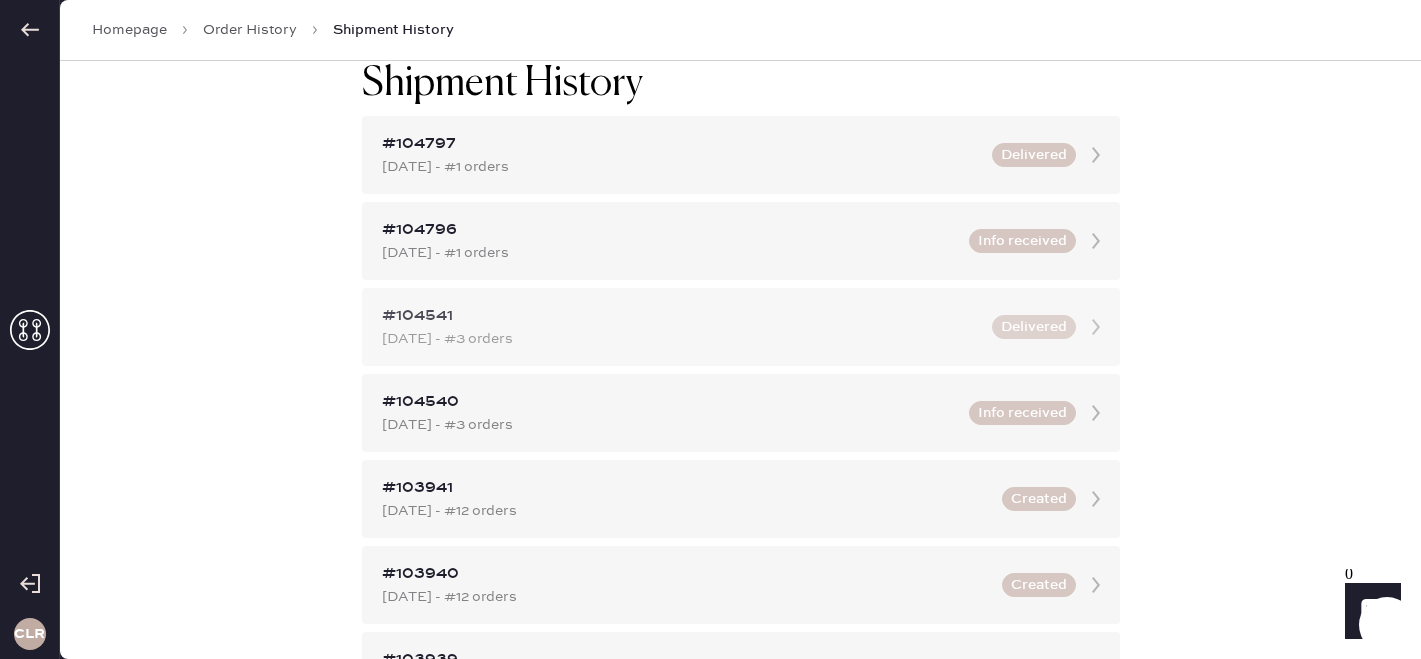 scroll, scrollTop: 0, scrollLeft: 0, axis: both 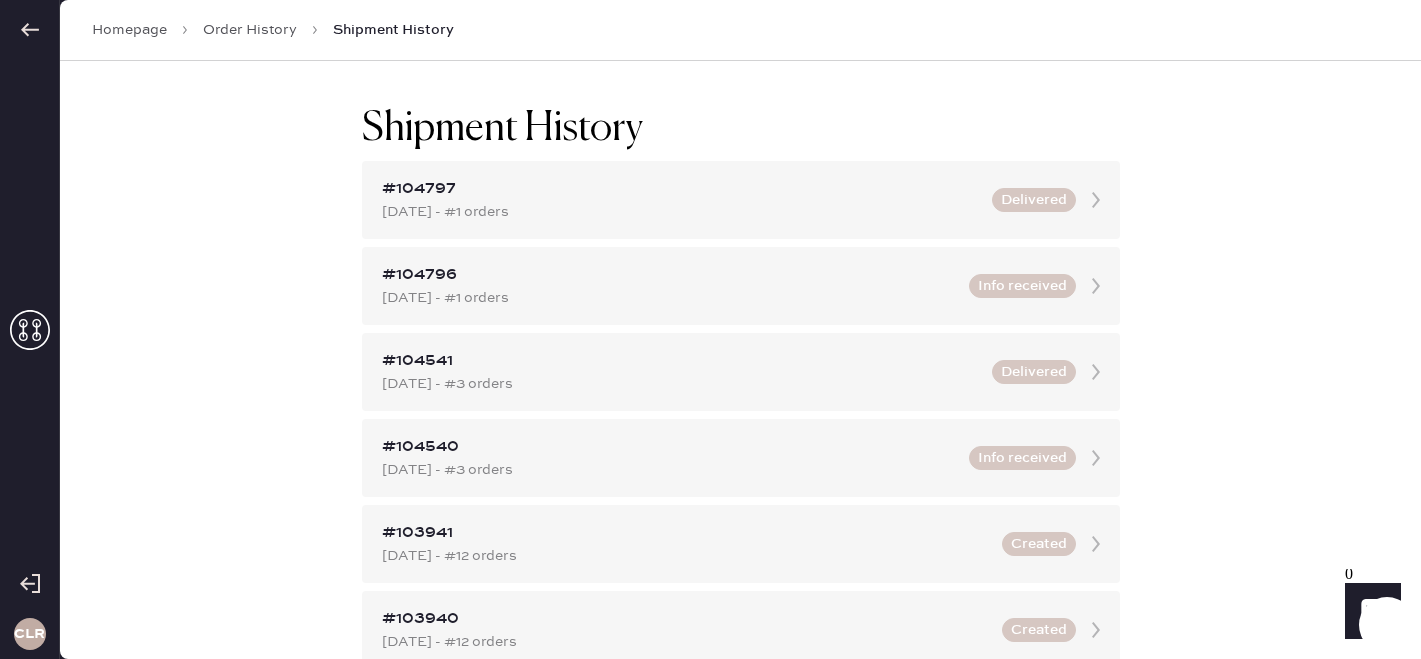 click on "Homepage Order History Shipment History" at bounding box center (740, 30) 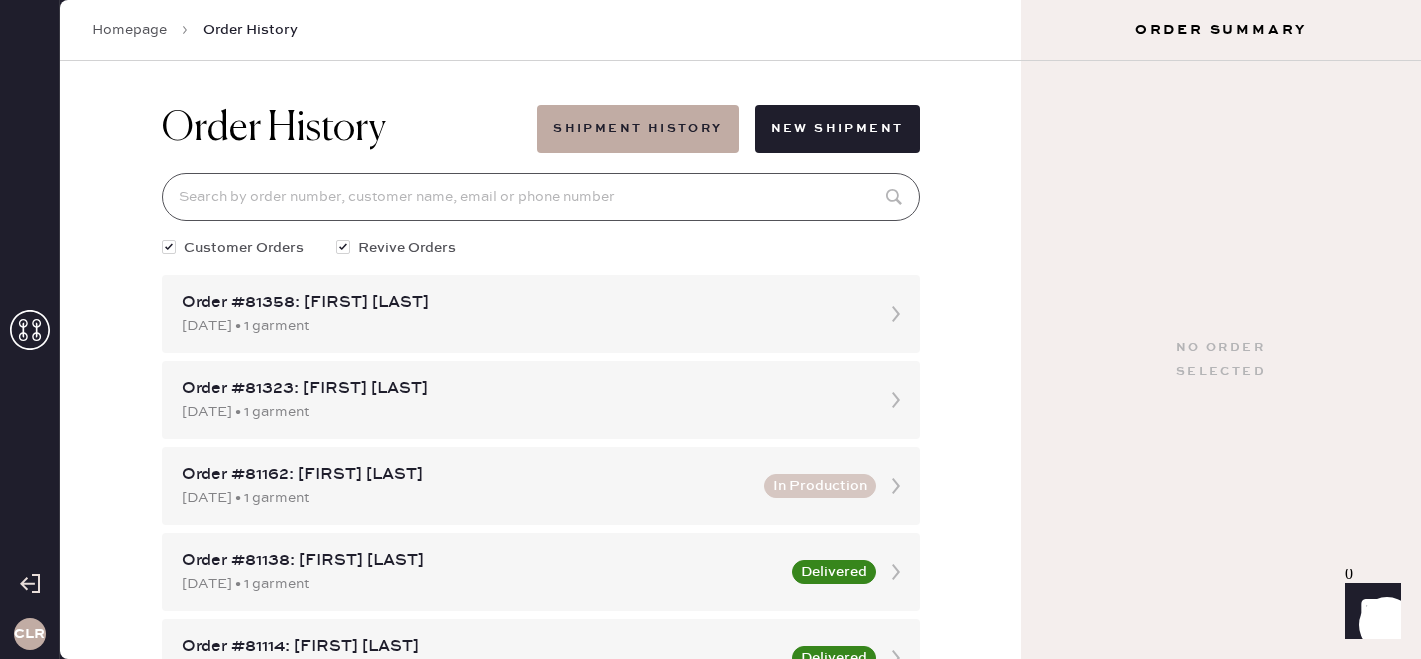 click at bounding box center [541, 197] 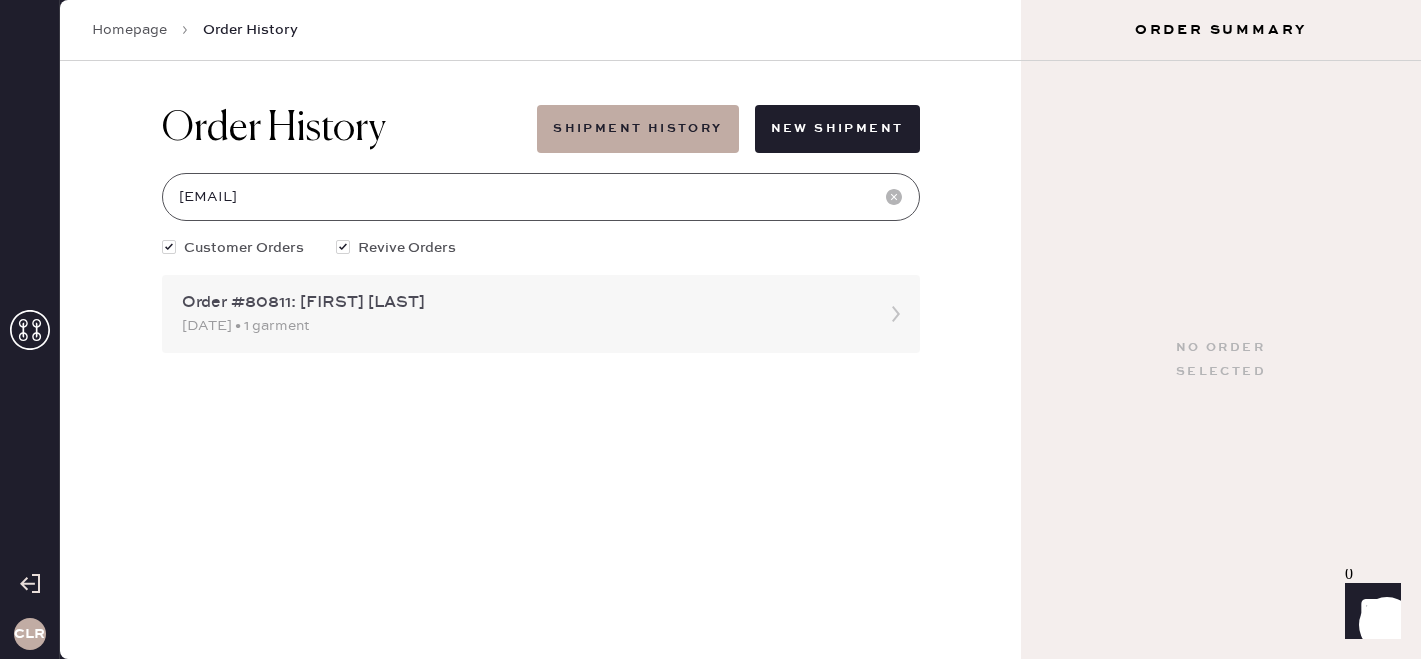 type on "[EMAIL]" 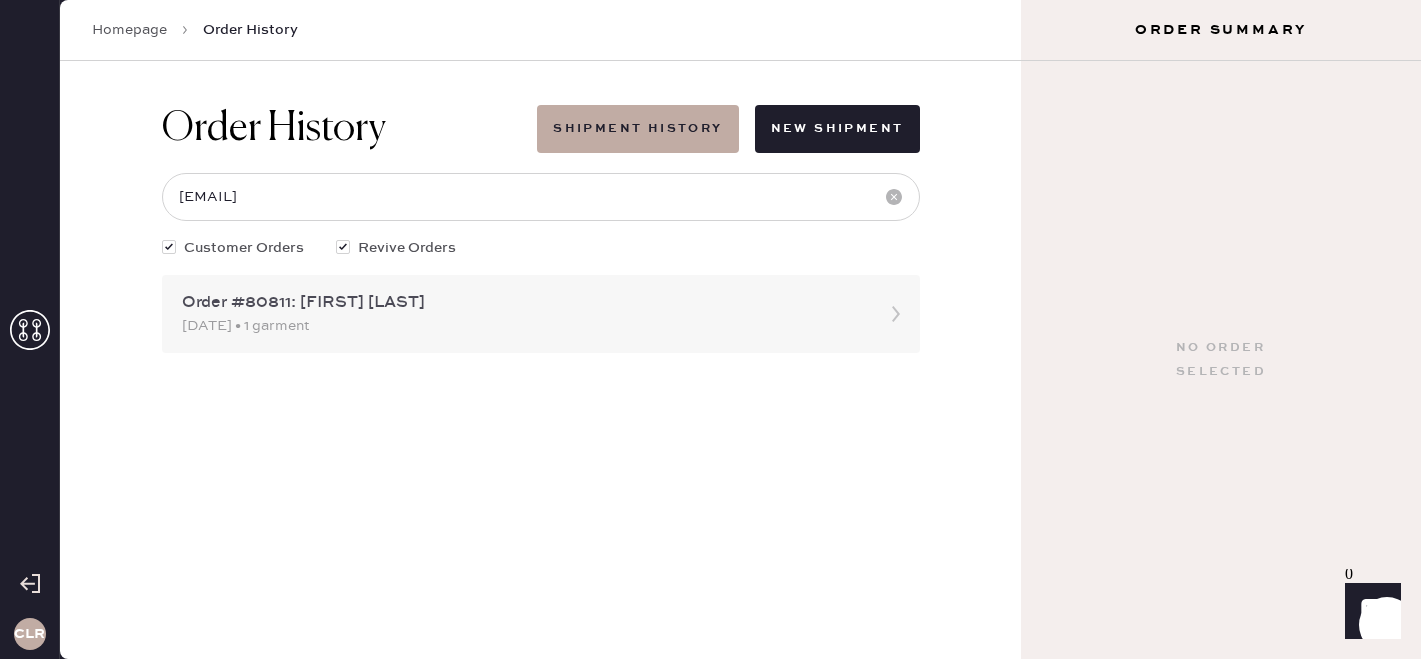 click on "Order #80811: [FIRST] [LAST]" at bounding box center [523, 303] 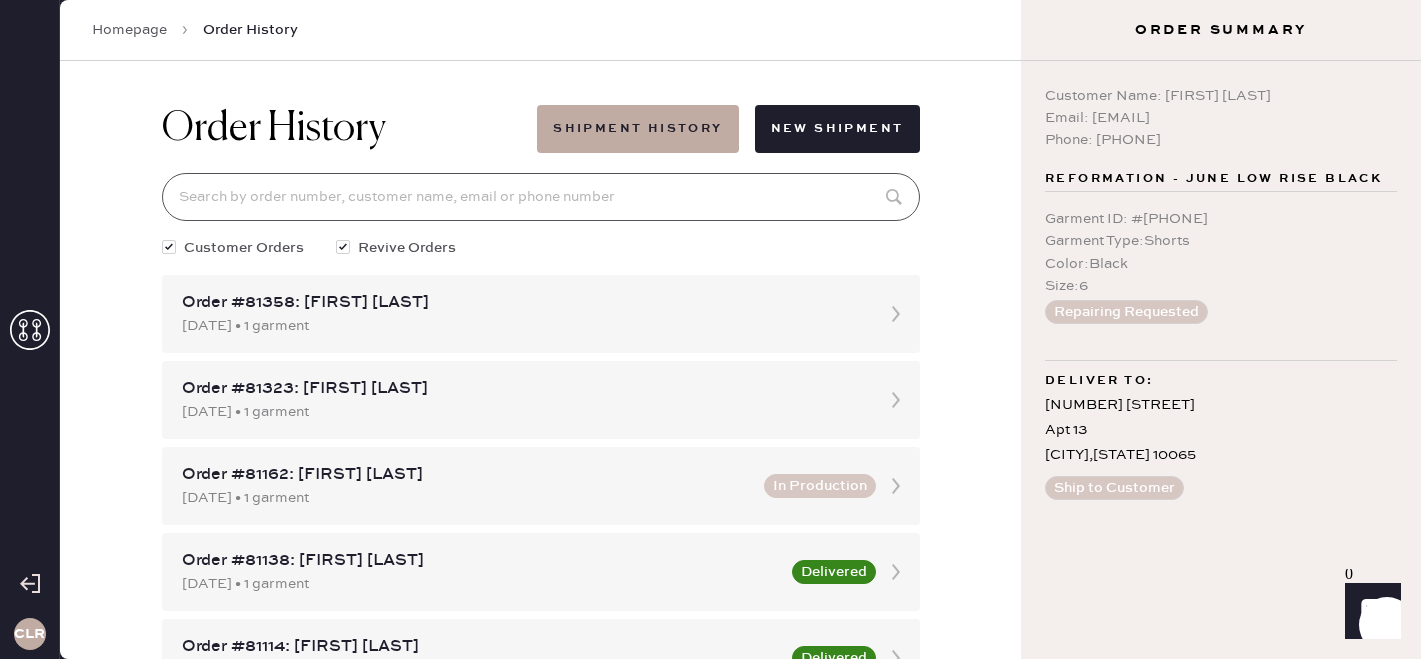click at bounding box center (541, 197) 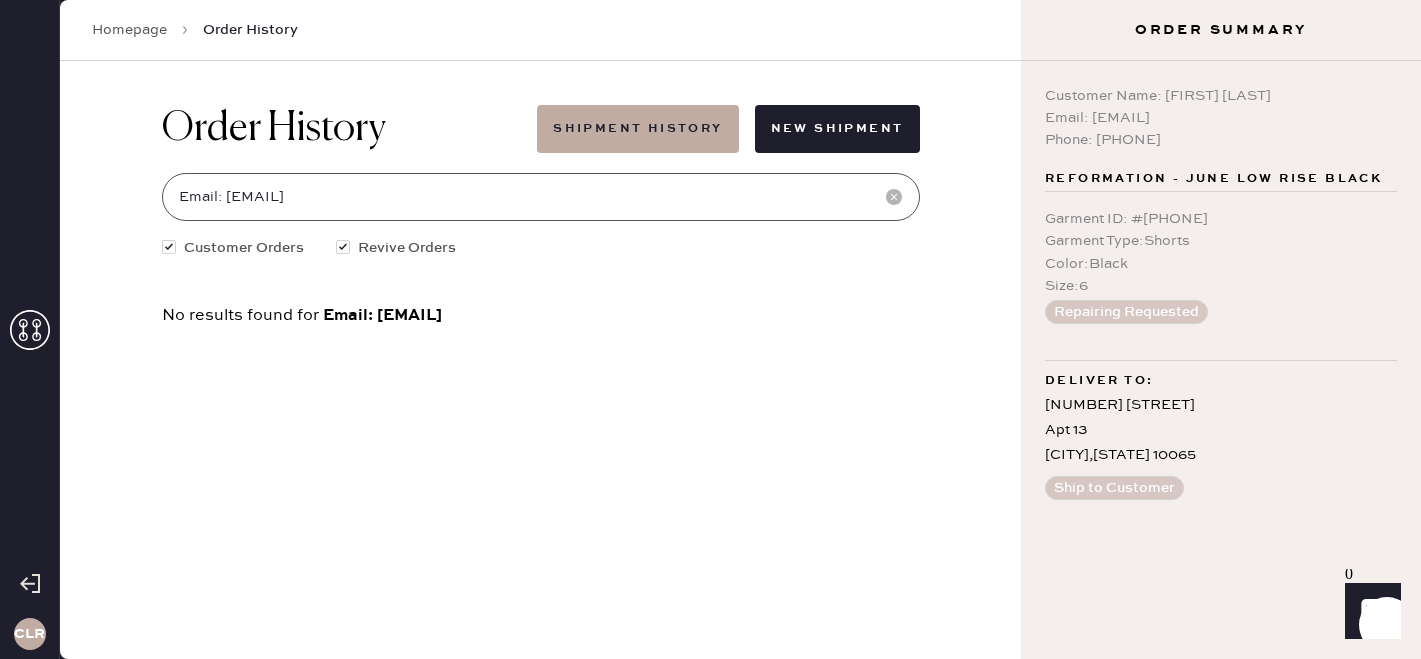 click on "Email: [EMAIL]" at bounding box center [541, 197] 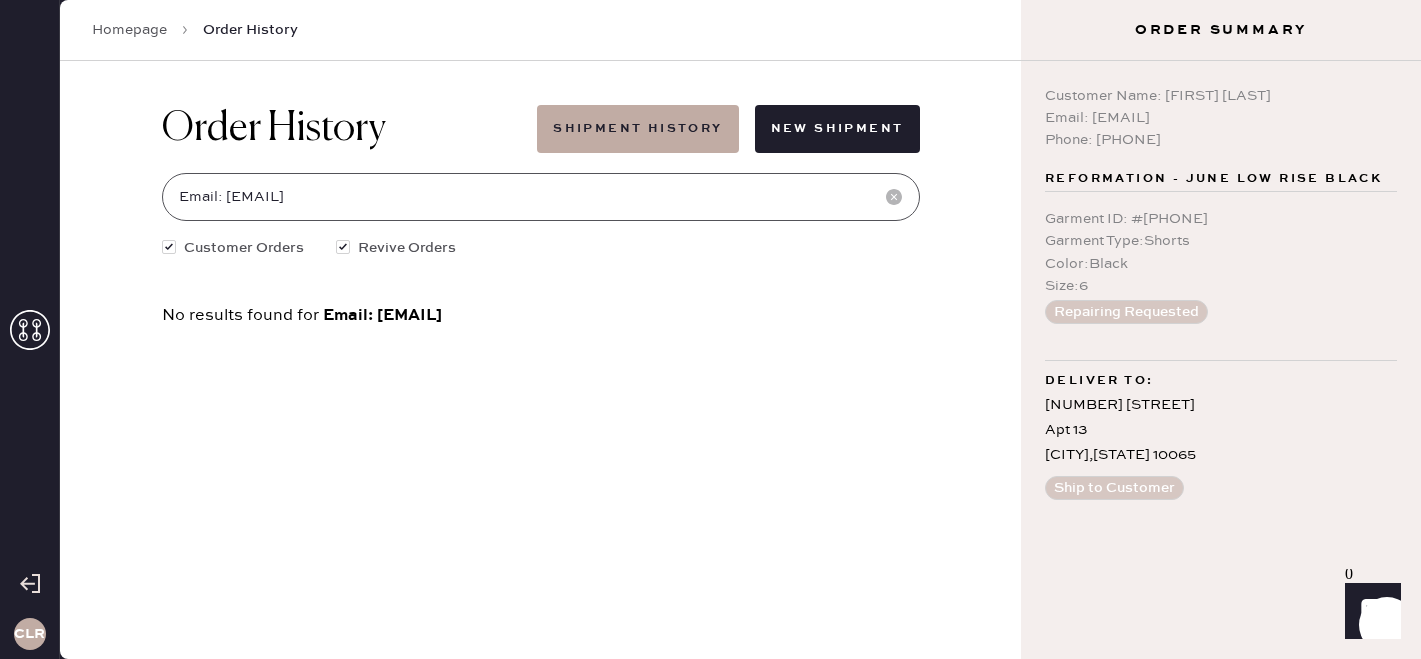 click on "Email: [EMAIL]" at bounding box center [541, 197] 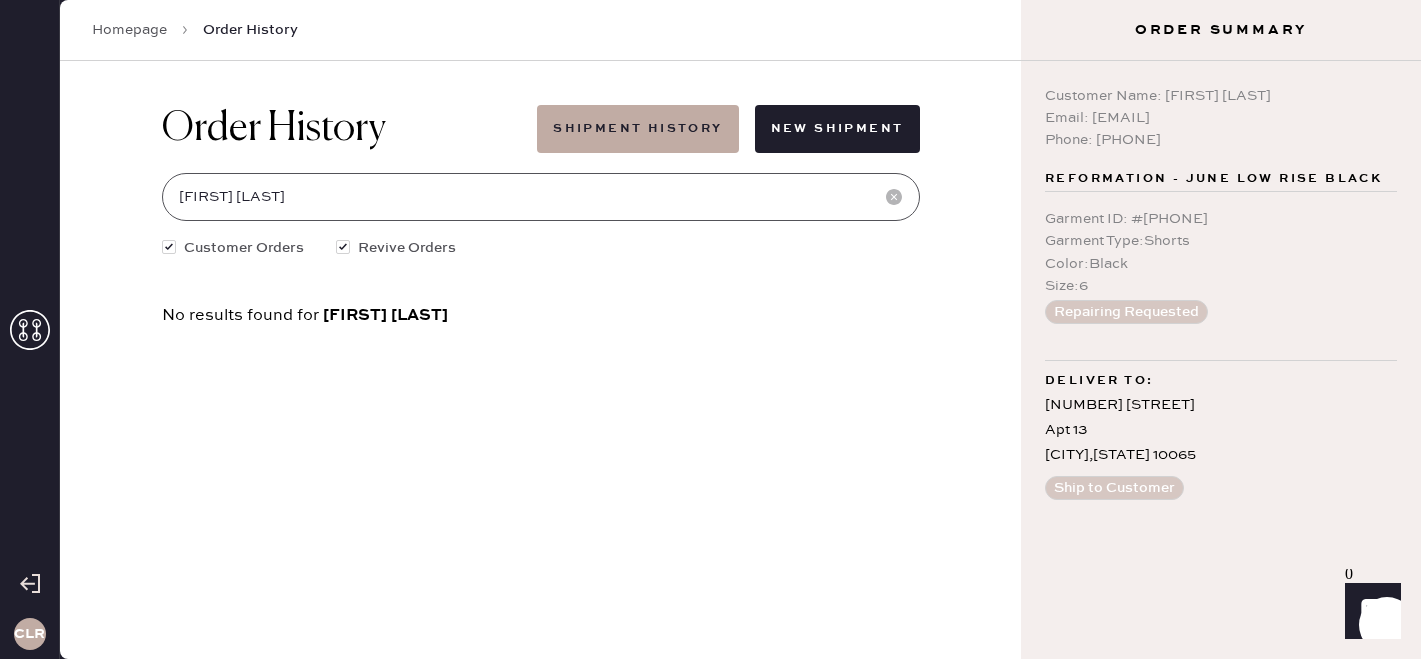 type on "[FIRST] [LAST]" 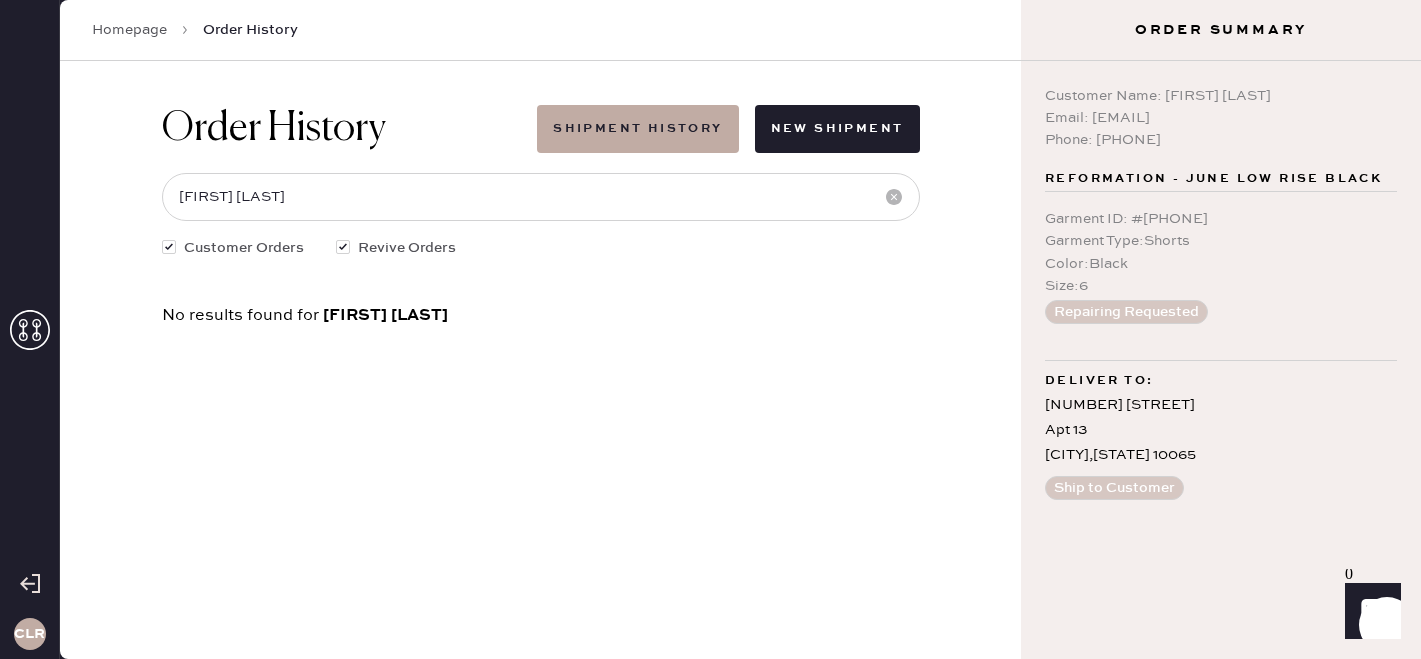 click 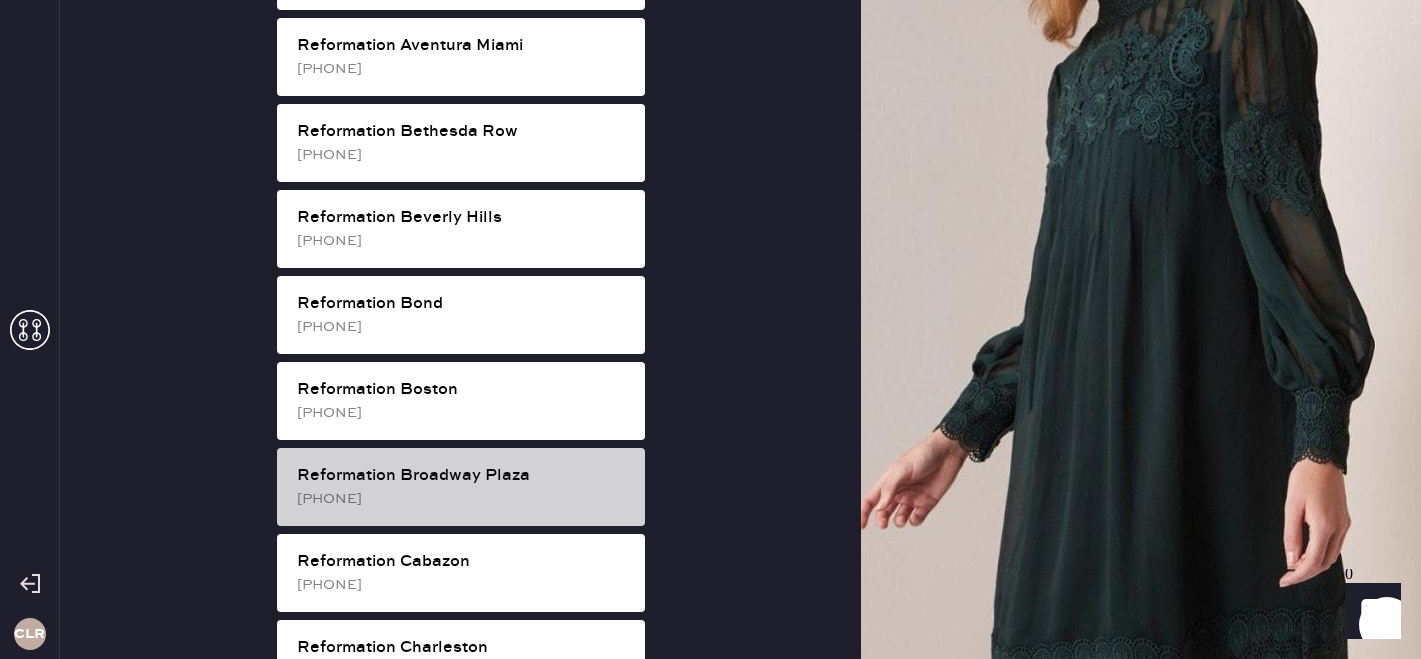 scroll, scrollTop: 177, scrollLeft: 0, axis: vertical 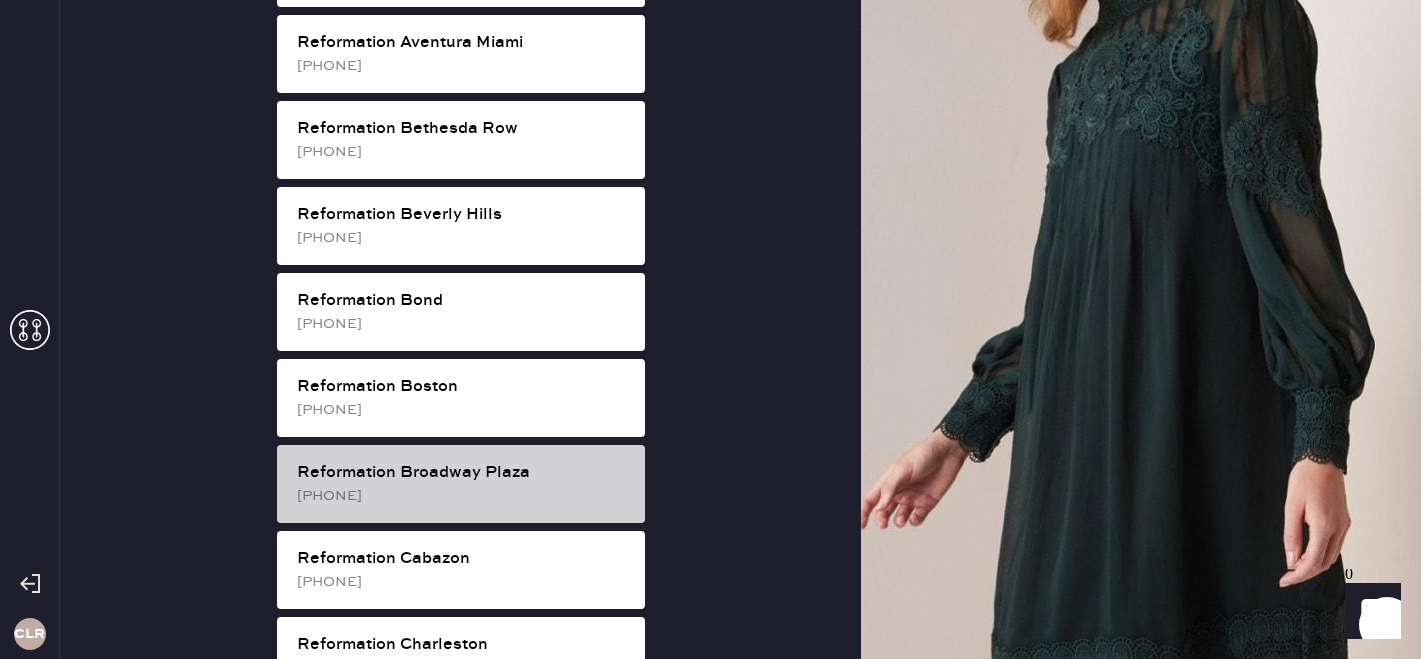 click on "Reformation Broadway Plaza" at bounding box center [463, 473] 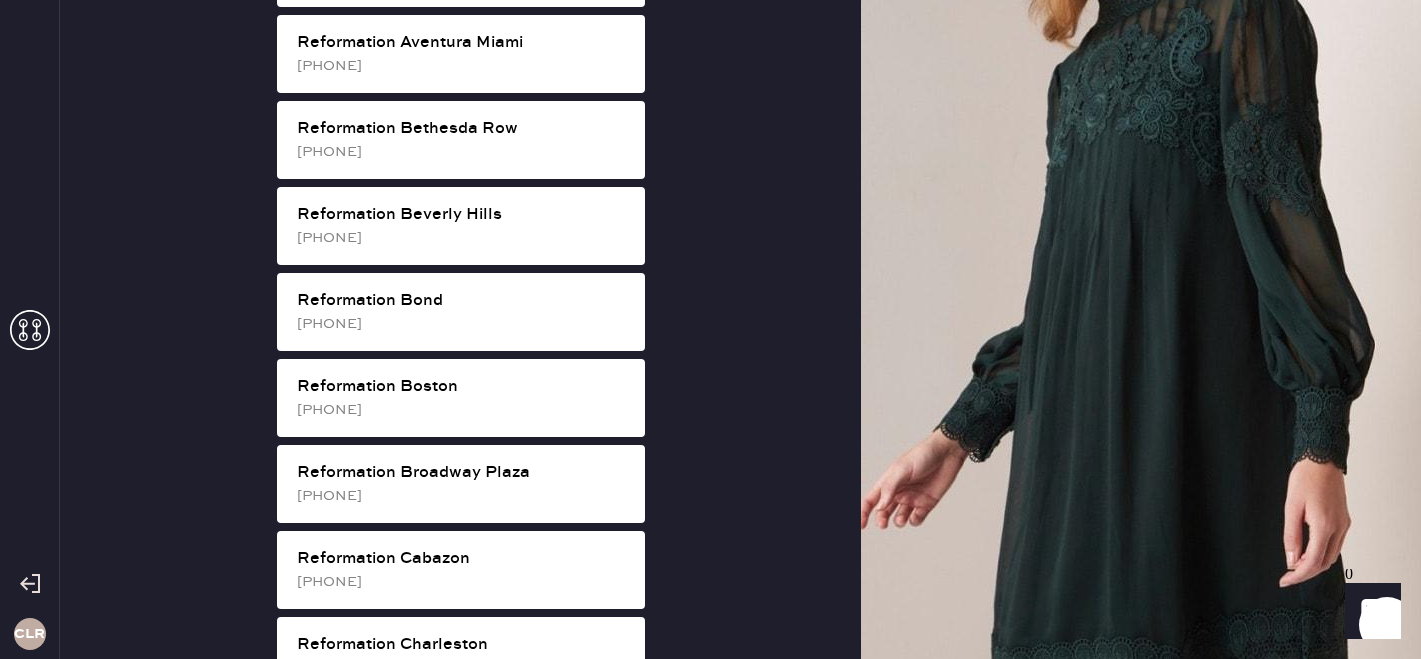 scroll, scrollTop: 66, scrollLeft: 0, axis: vertical 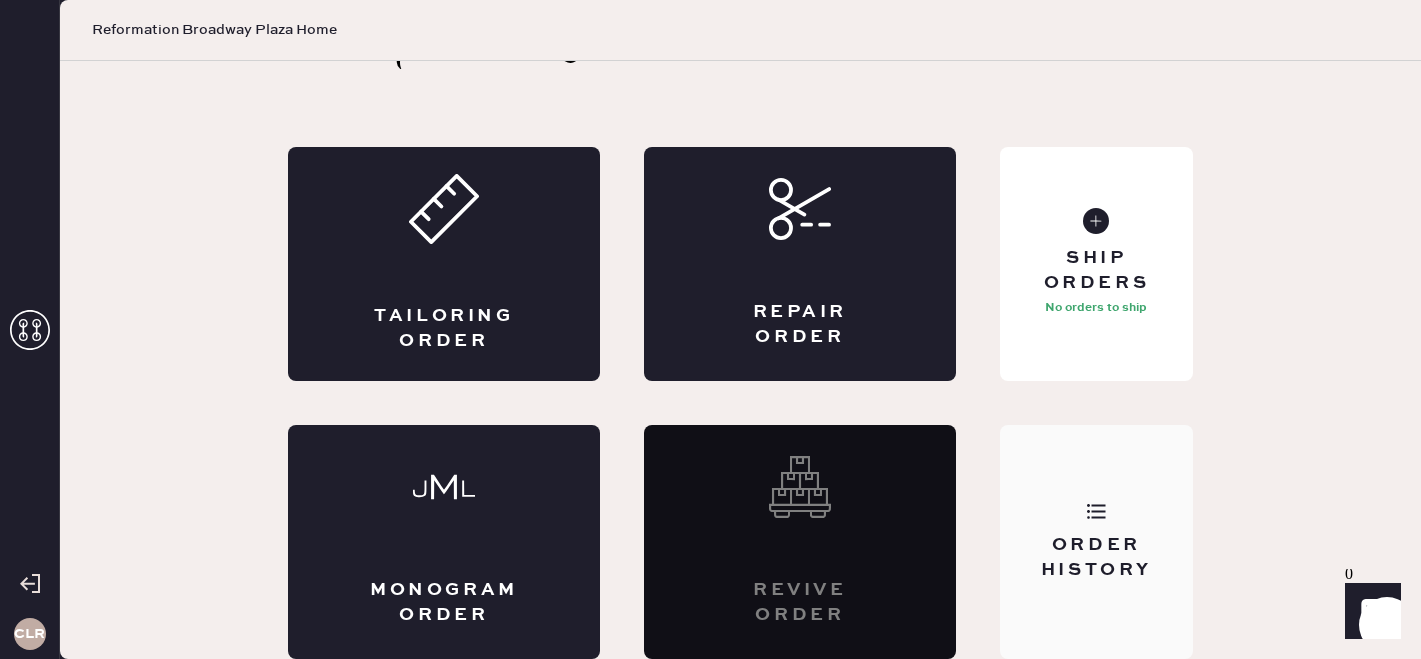 click on "Order History" at bounding box center (1096, 542) 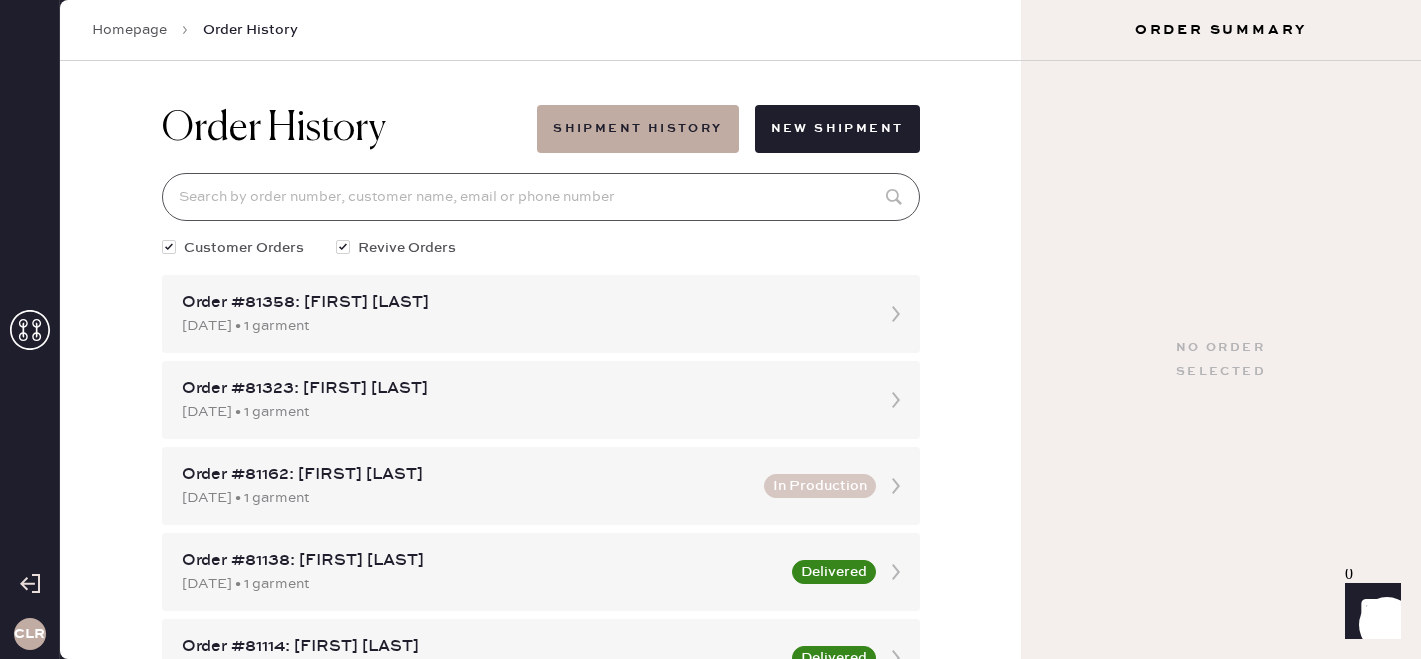 click at bounding box center (541, 197) 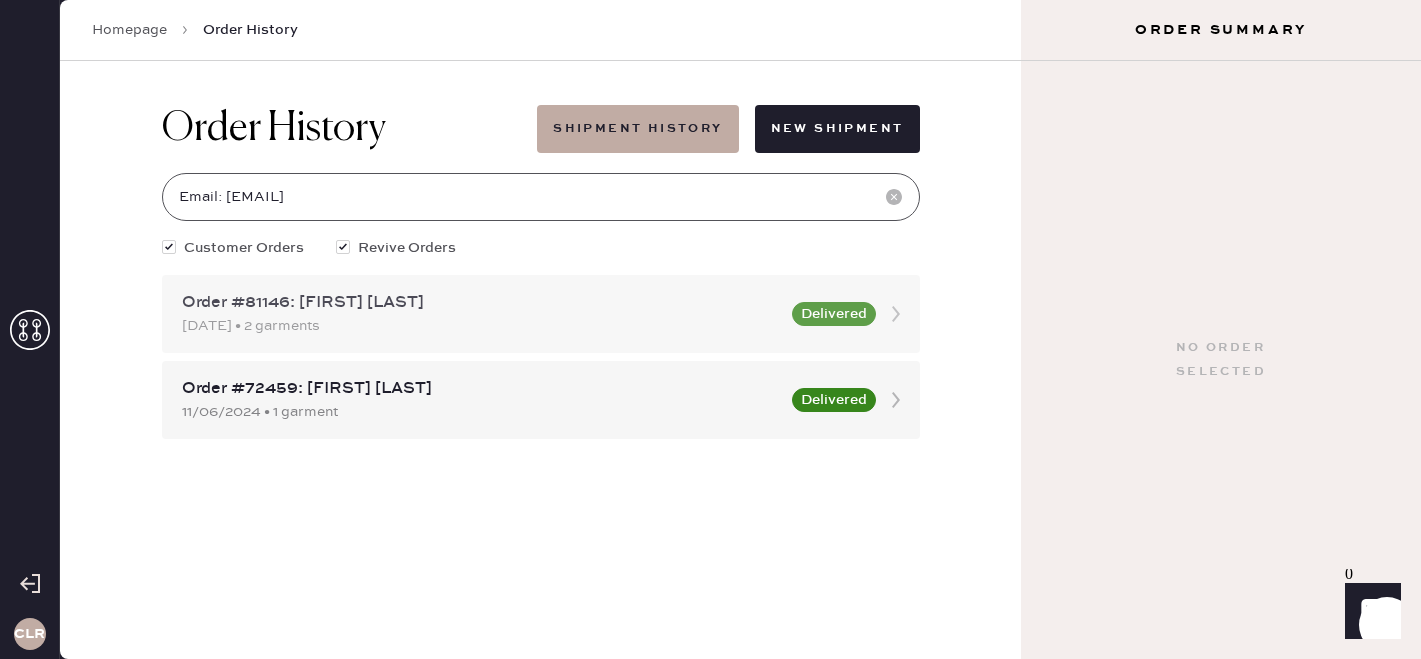 type on "Email: [EMAIL]" 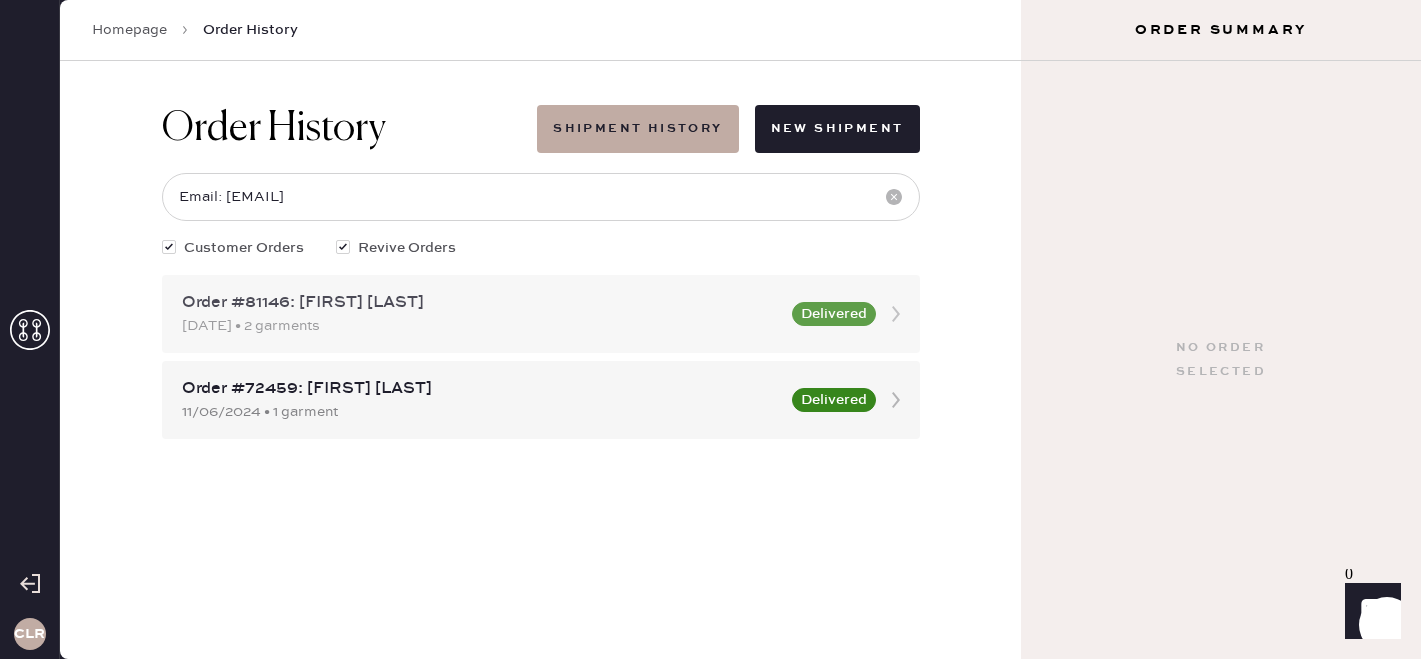 click on "Order #81146: [FIRST] [LAST] [DATE] • 2 garments Delivered" at bounding box center (541, 314) 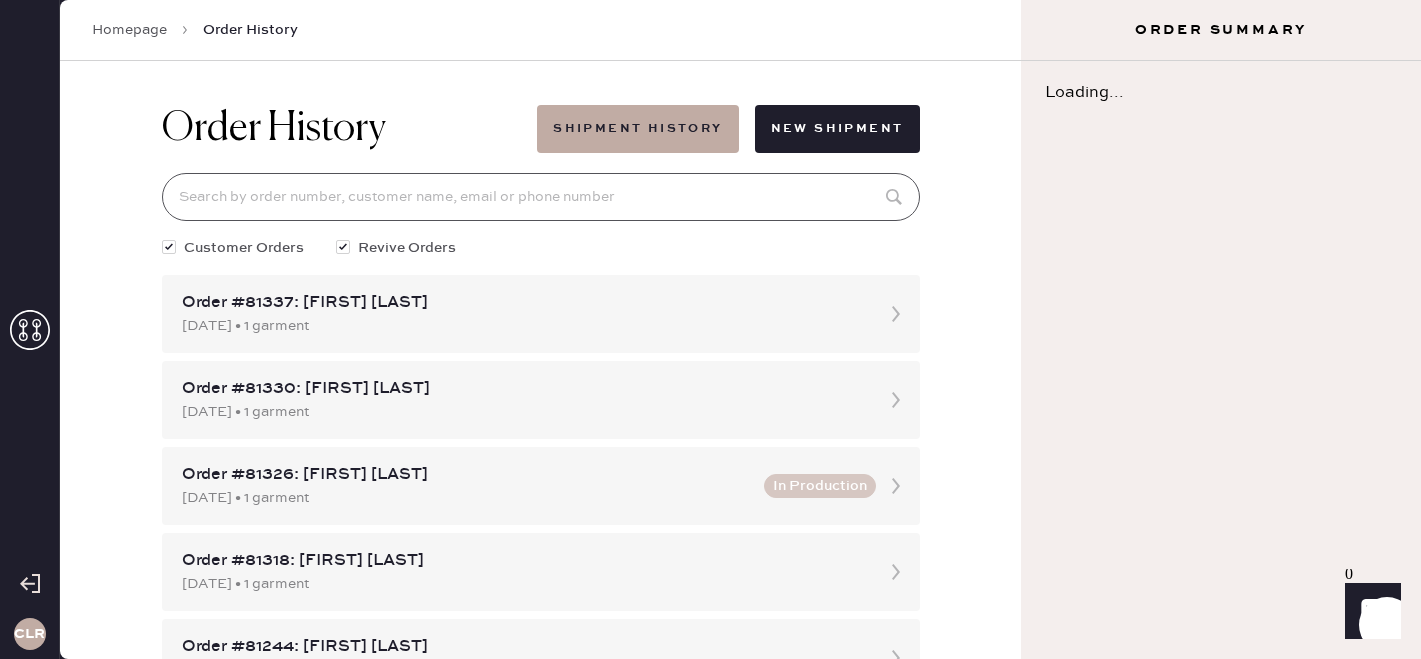 click at bounding box center (541, 197) 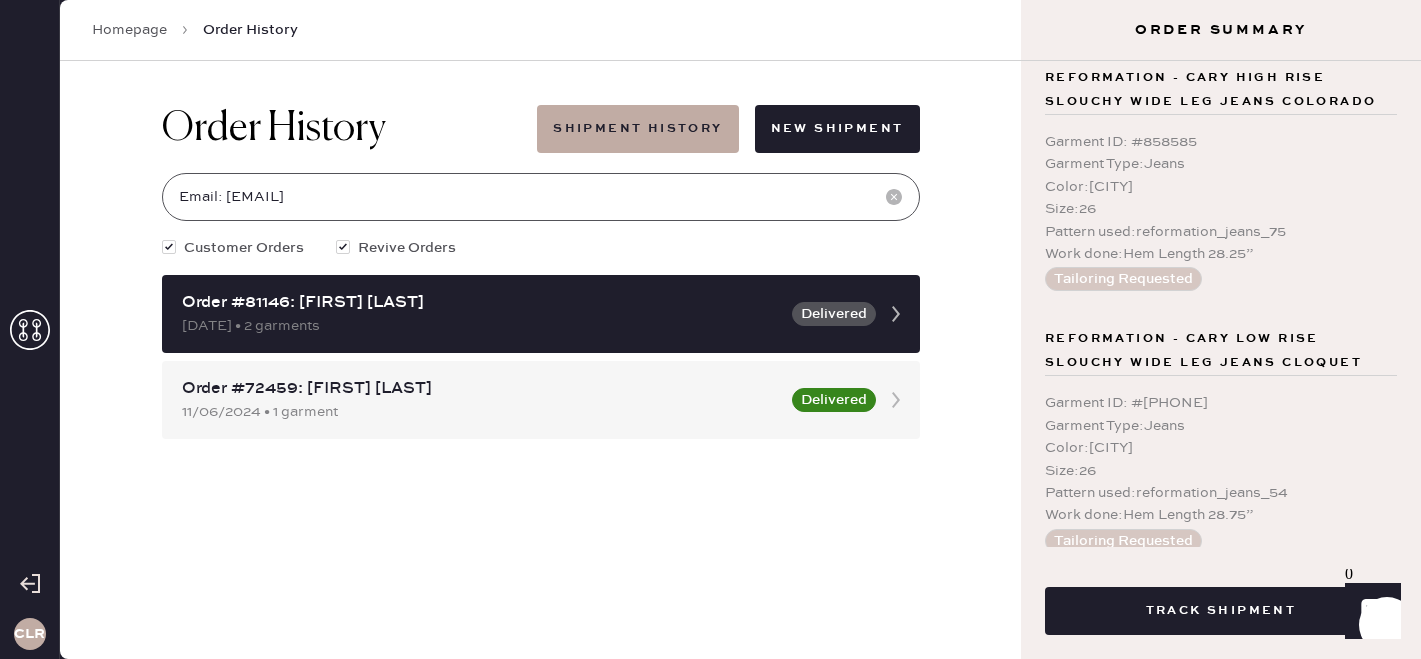 scroll, scrollTop: 0, scrollLeft: 0, axis: both 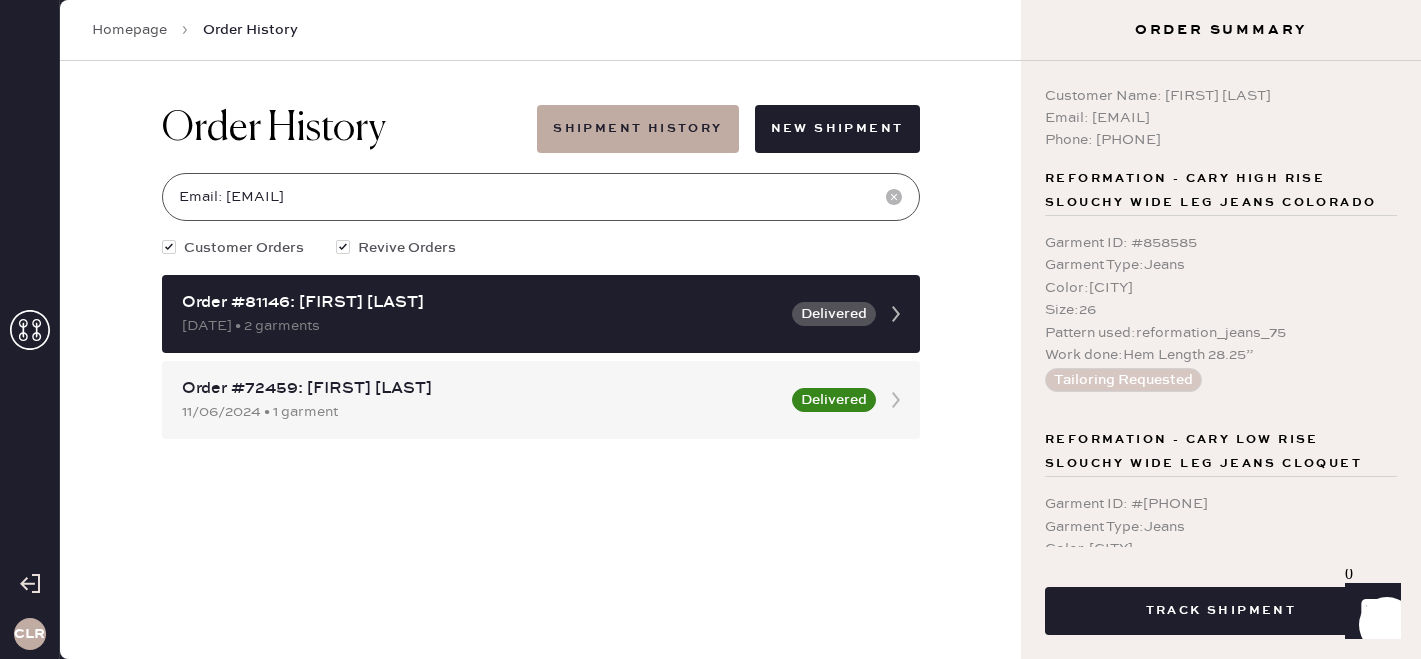 type on "Email: [EMAIL]" 